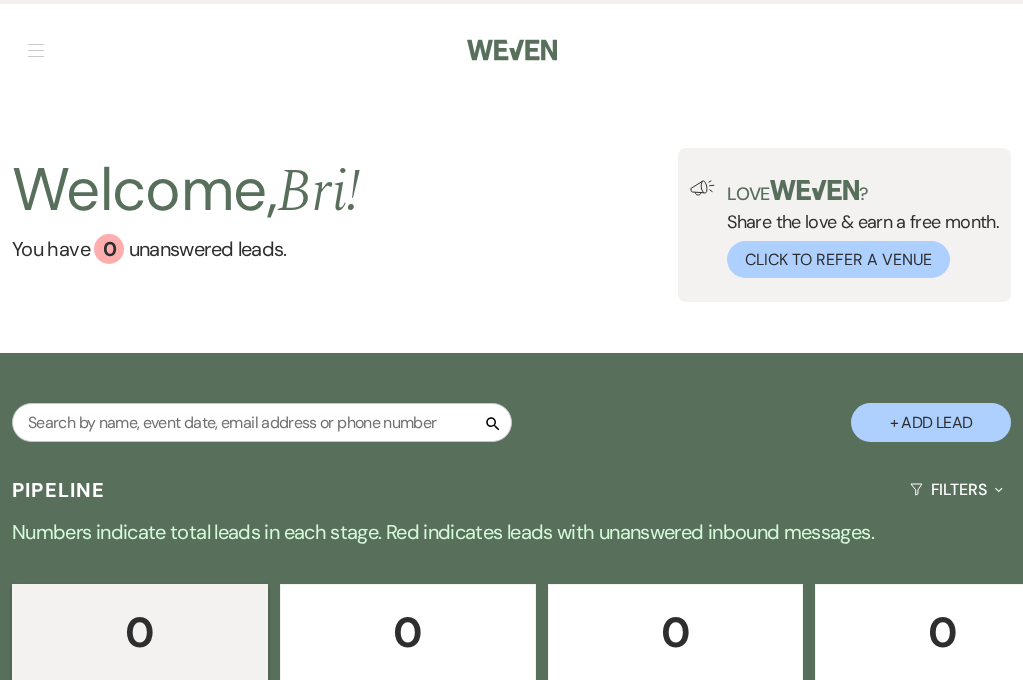 scroll, scrollTop: 0, scrollLeft: 0, axis: both 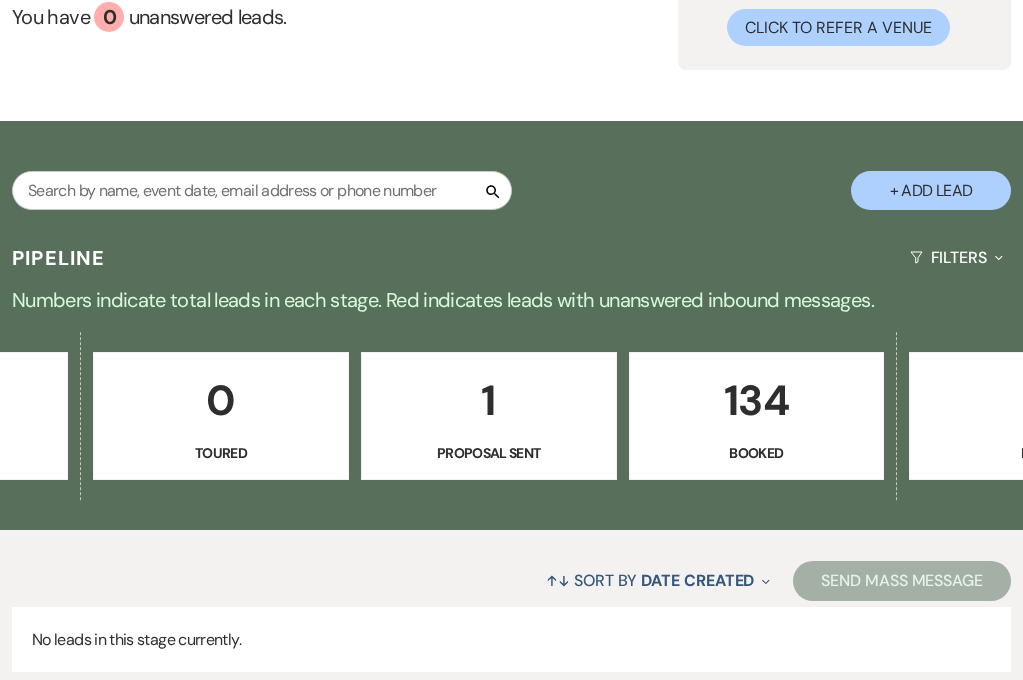 click on "134" at bounding box center (757, 400) 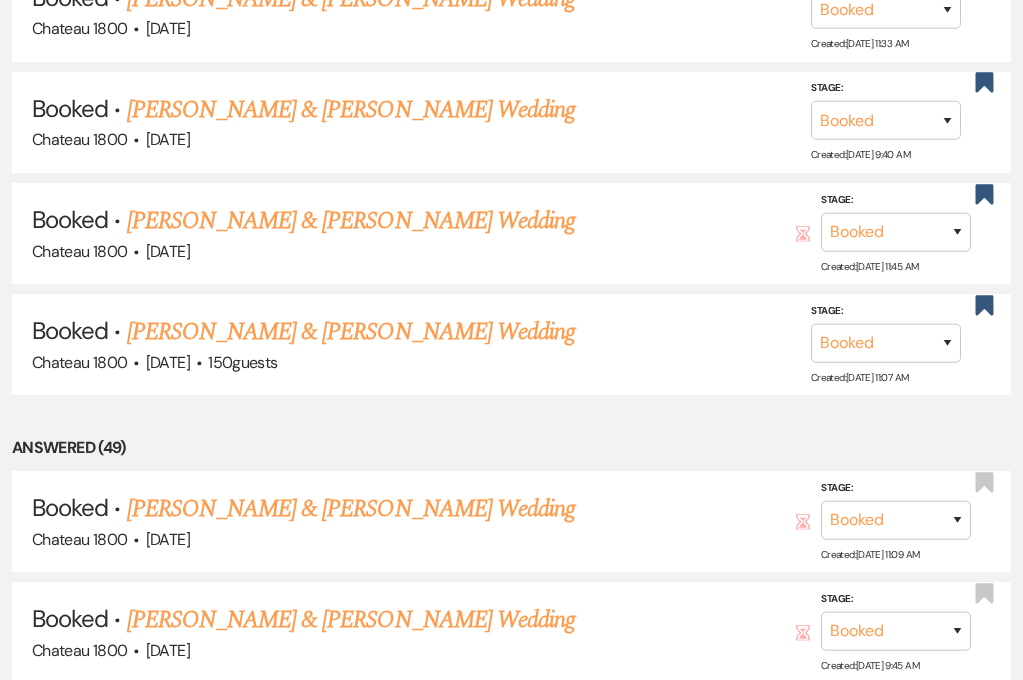scroll, scrollTop: 4976, scrollLeft: 0, axis: vertical 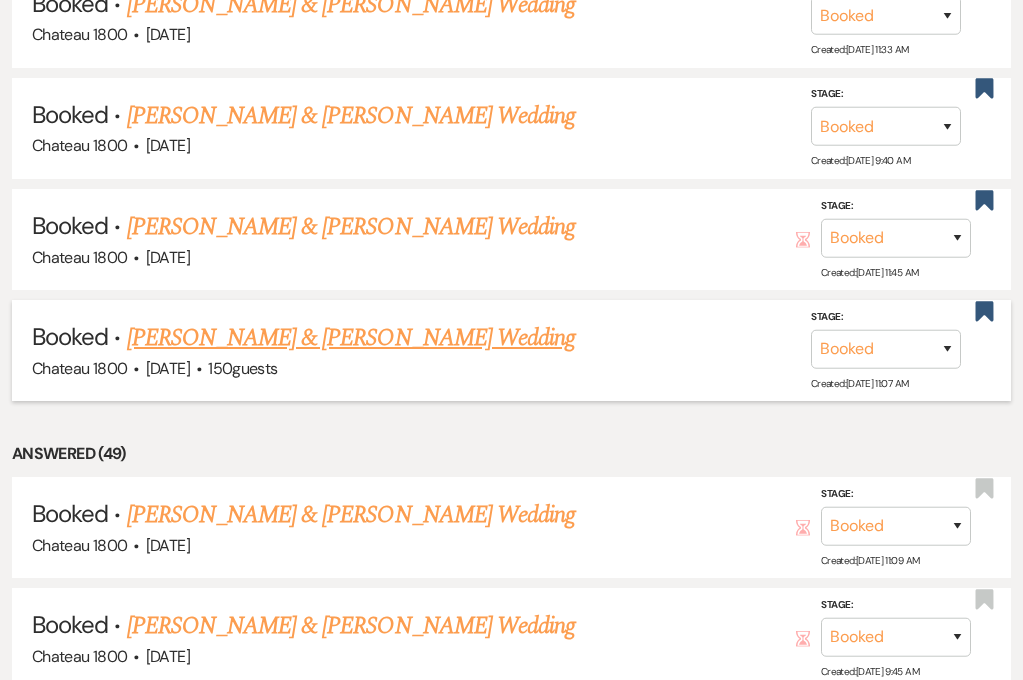 click on "[PERSON_NAME] & [PERSON_NAME] Wedding" at bounding box center (351, 338) 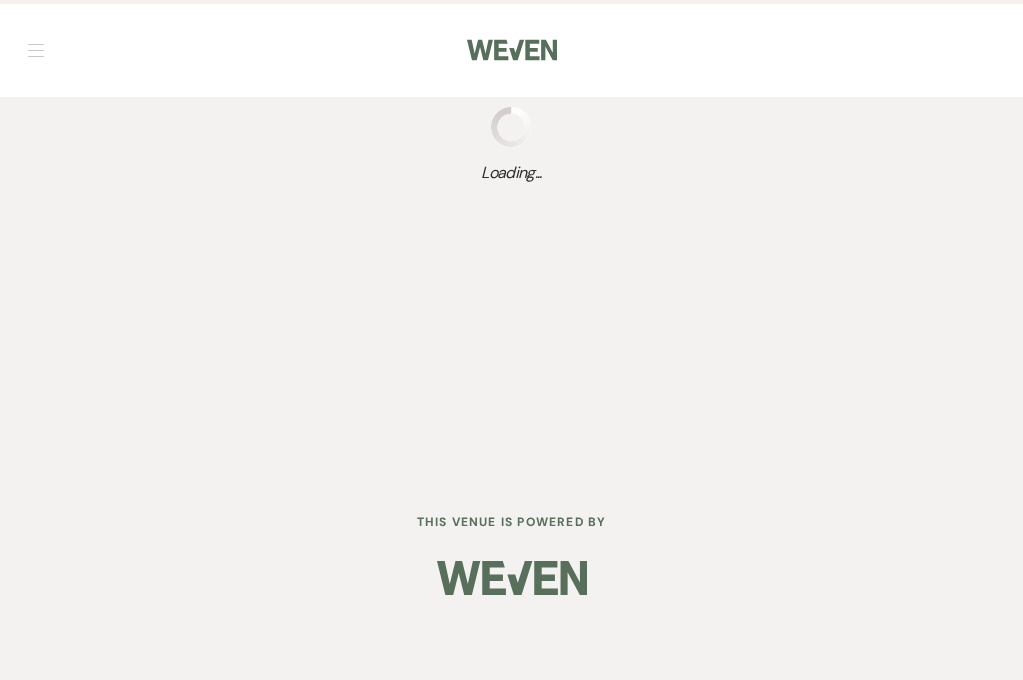 scroll, scrollTop: 0, scrollLeft: 0, axis: both 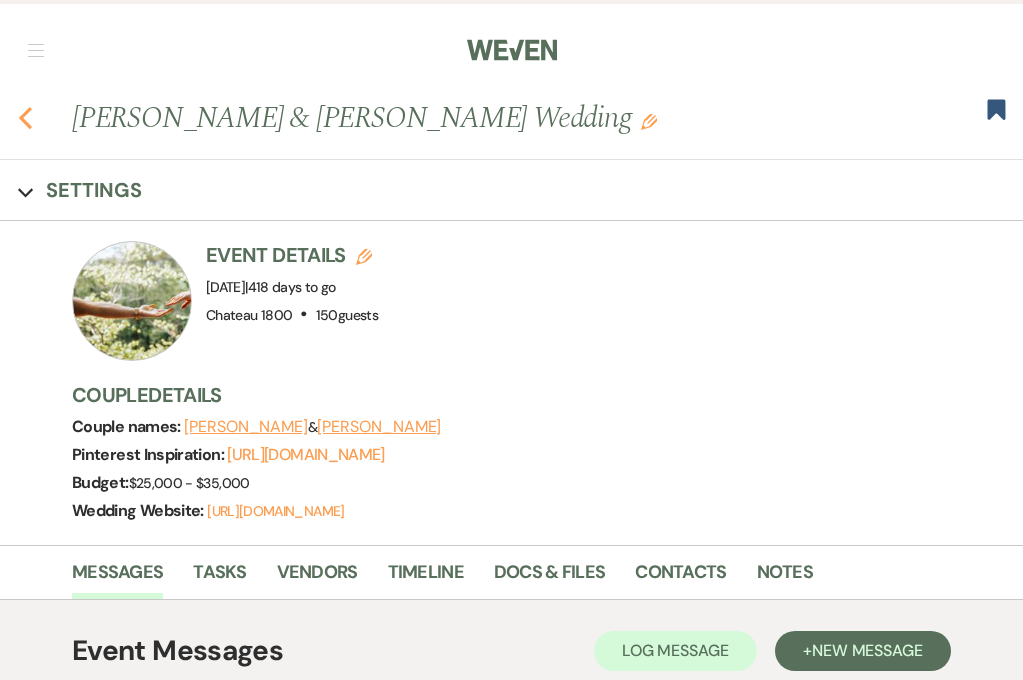 click on "Previous" 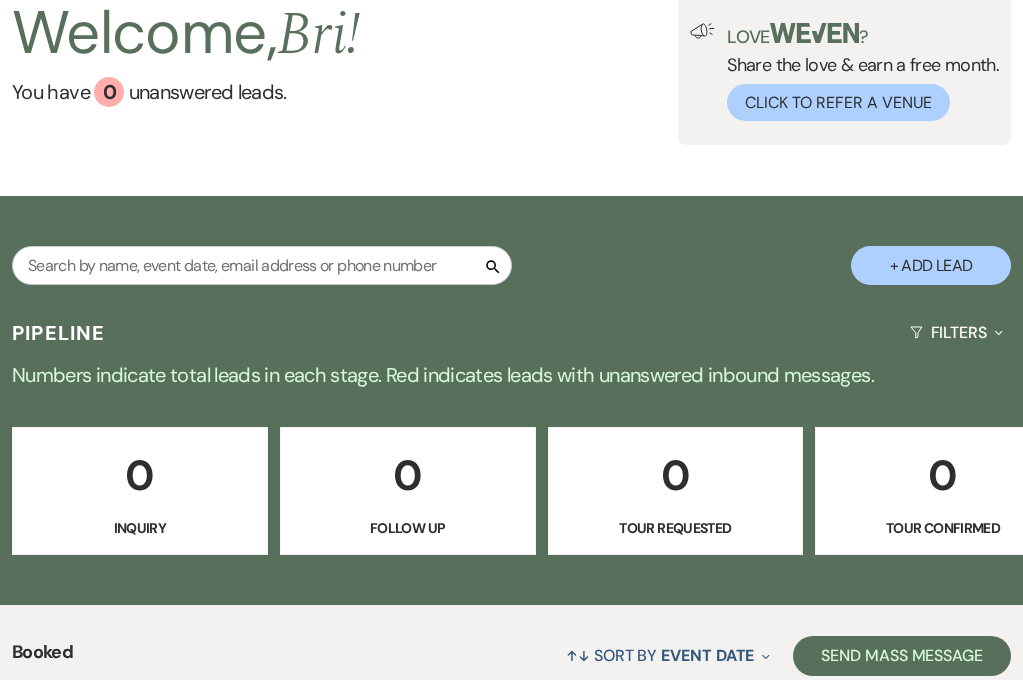scroll, scrollTop: 0, scrollLeft: 0, axis: both 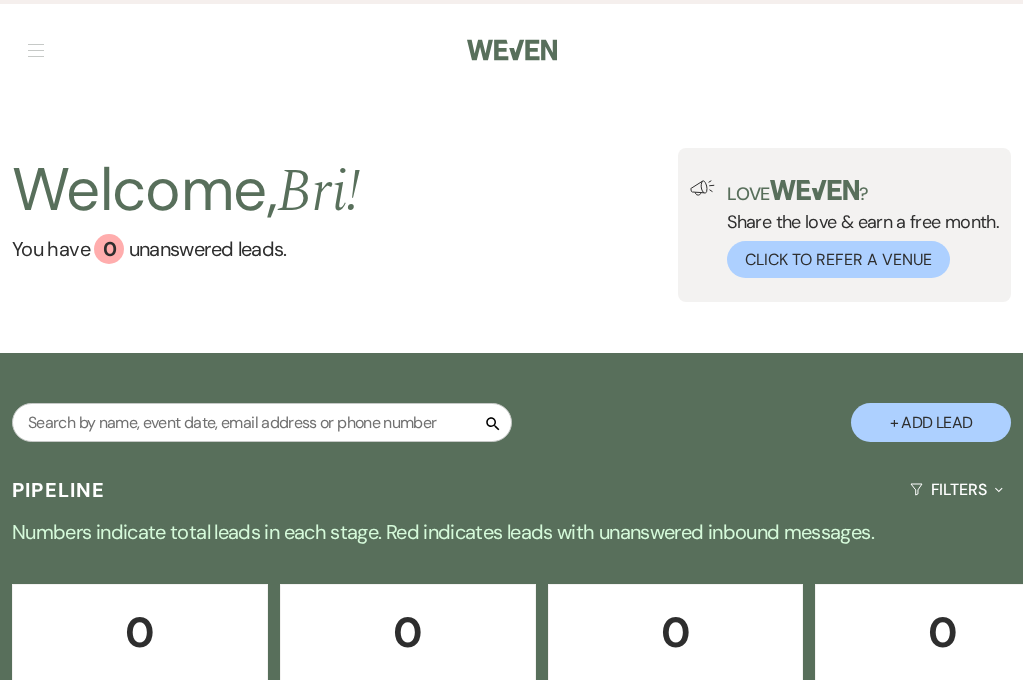click on "Dashboard Manage Venues   Expand Chateau 1800 The Chapel Bookings To Do Analytics   Expand Chateau 1800 The Chapel Settings   Expand Host Profile Change Password Log Out Resources   Expand Lead Form/Badge Resource Library     Contact Weven" at bounding box center (511, 48) 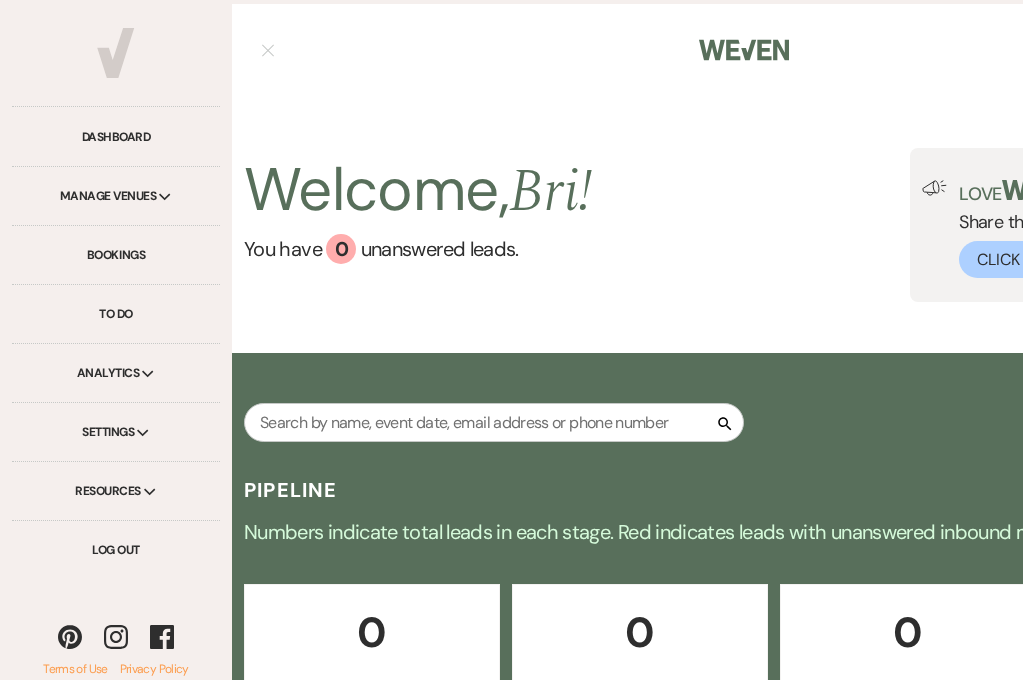 click on "Manage Venues   Expand" at bounding box center [116, 196] 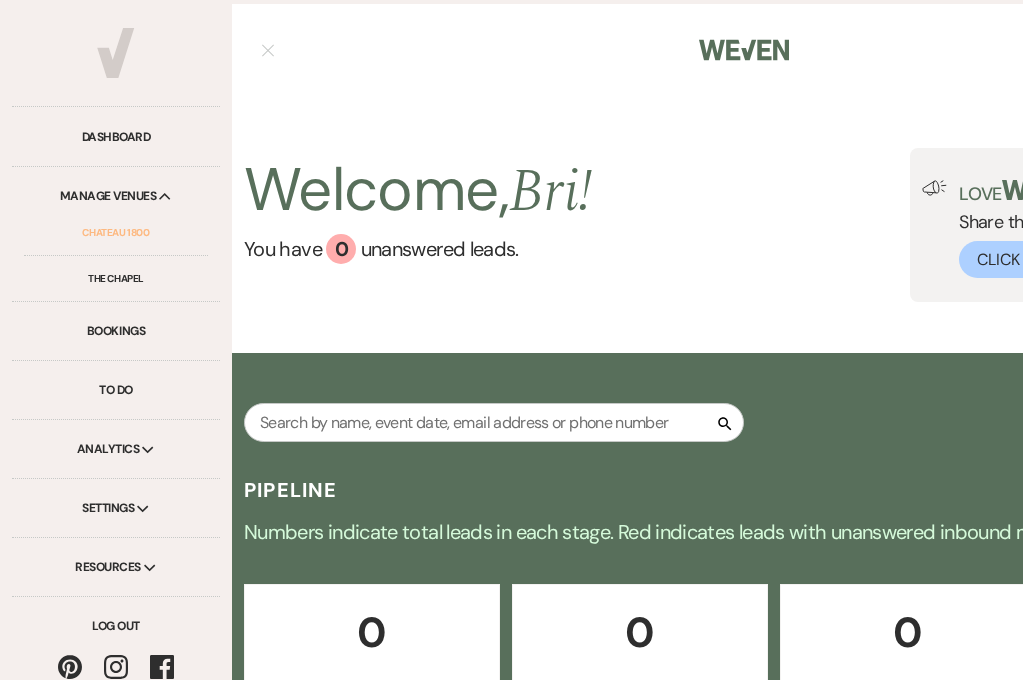 click on "Chateau 1800" at bounding box center [116, 233] 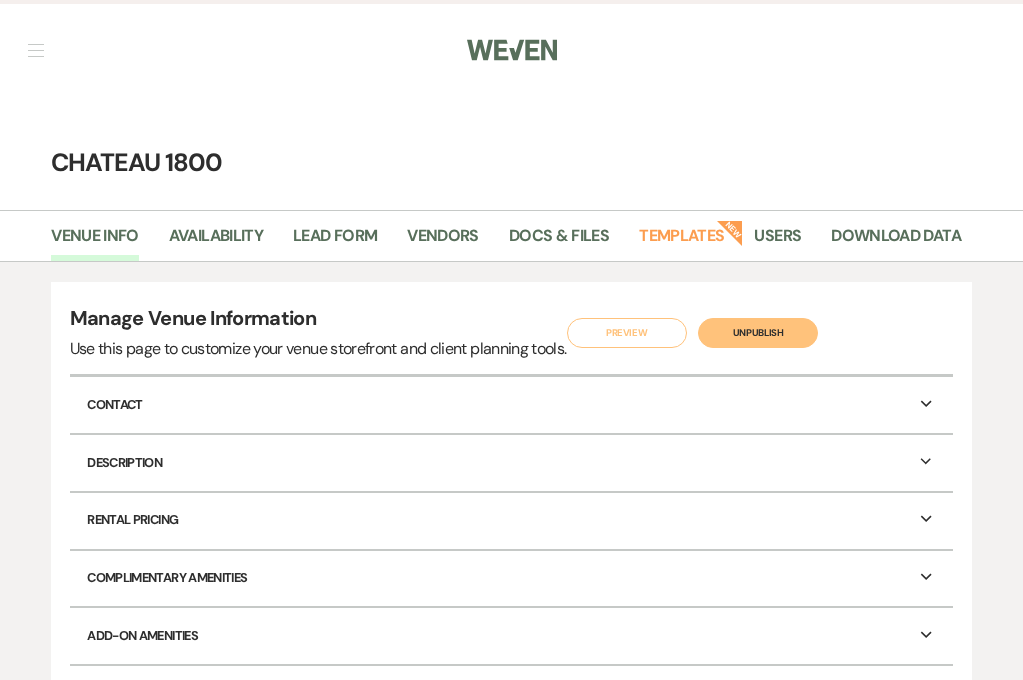 click on "Docs & Files" at bounding box center (574, 240) 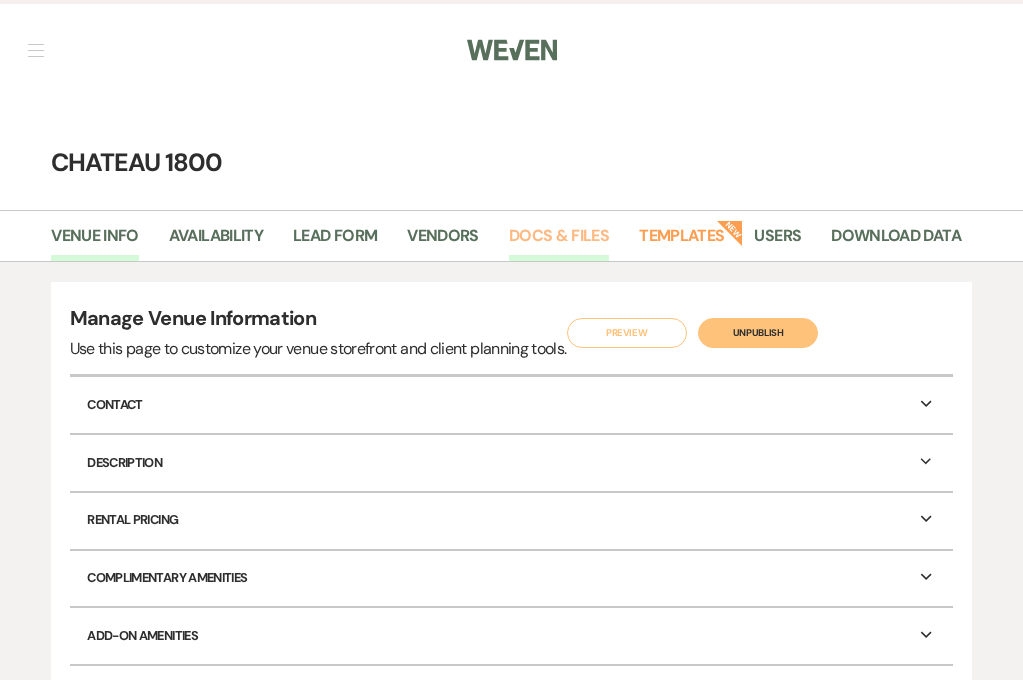 click on "Docs & Files" at bounding box center (559, 242) 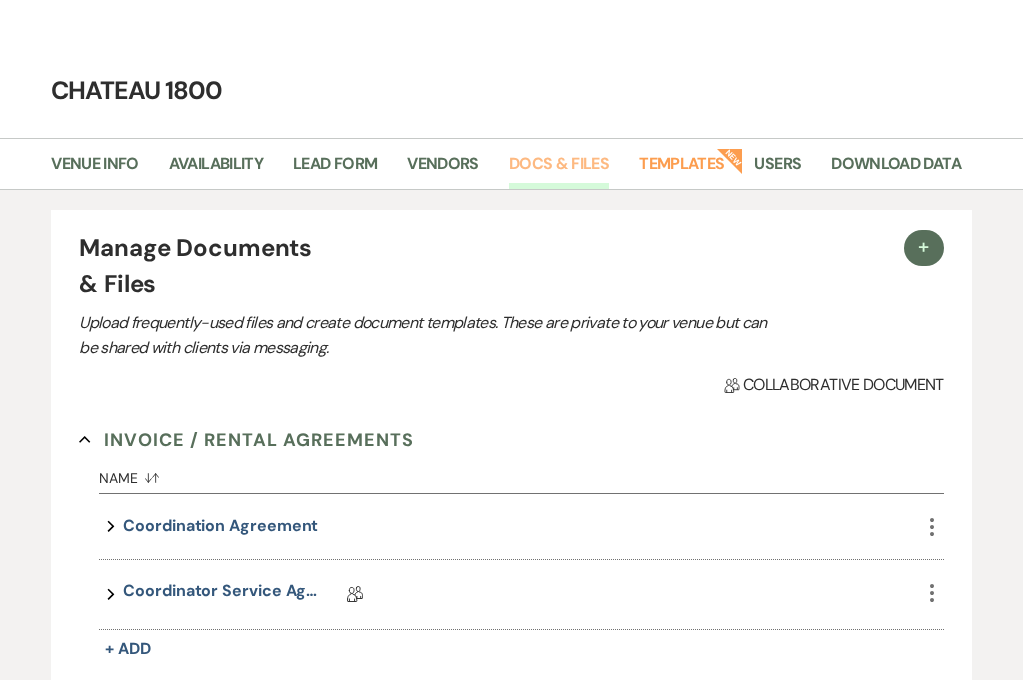 scroll, scrollTop: 0, scrollLeft: 0, axis: both 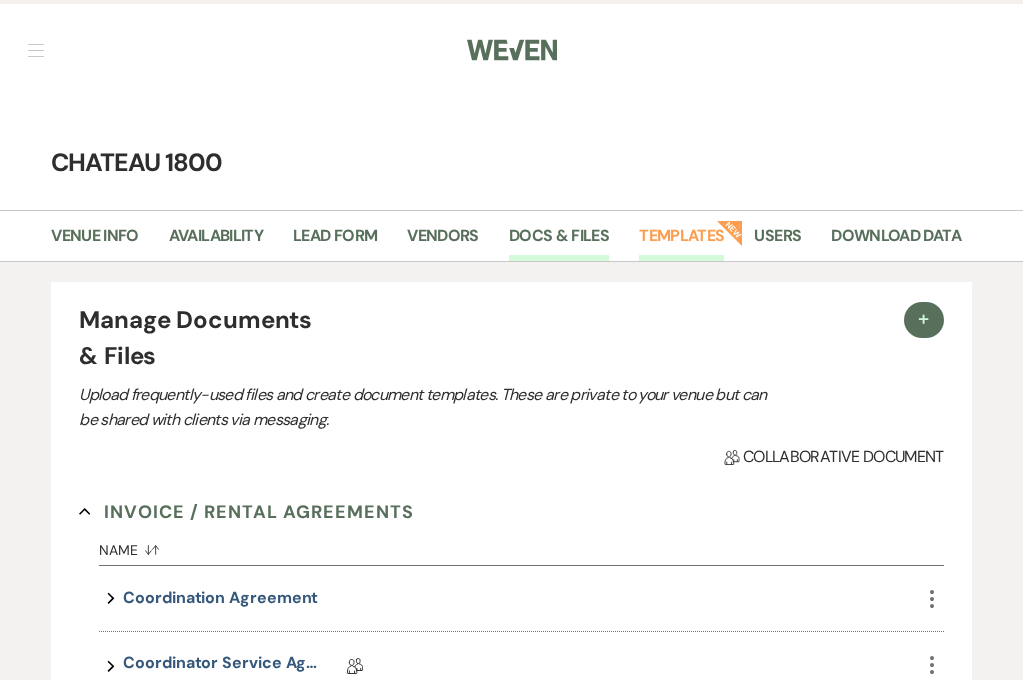 click on "Templates" at bounding box center (681, 242) 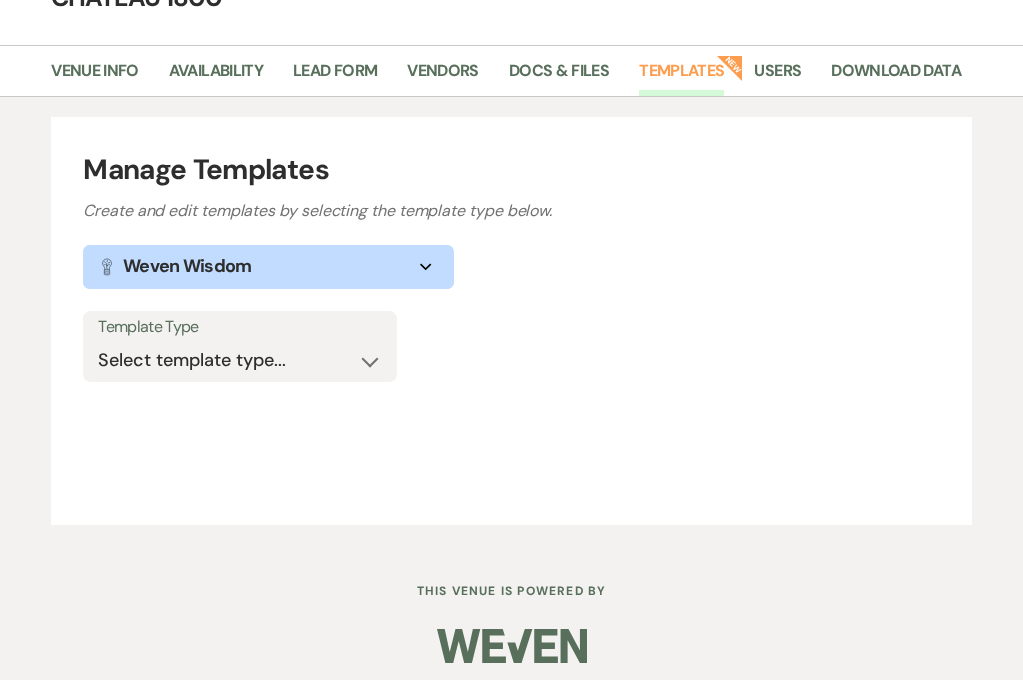 scroll, scrollTop: 176, scrollLeft: 0, axis: vertical 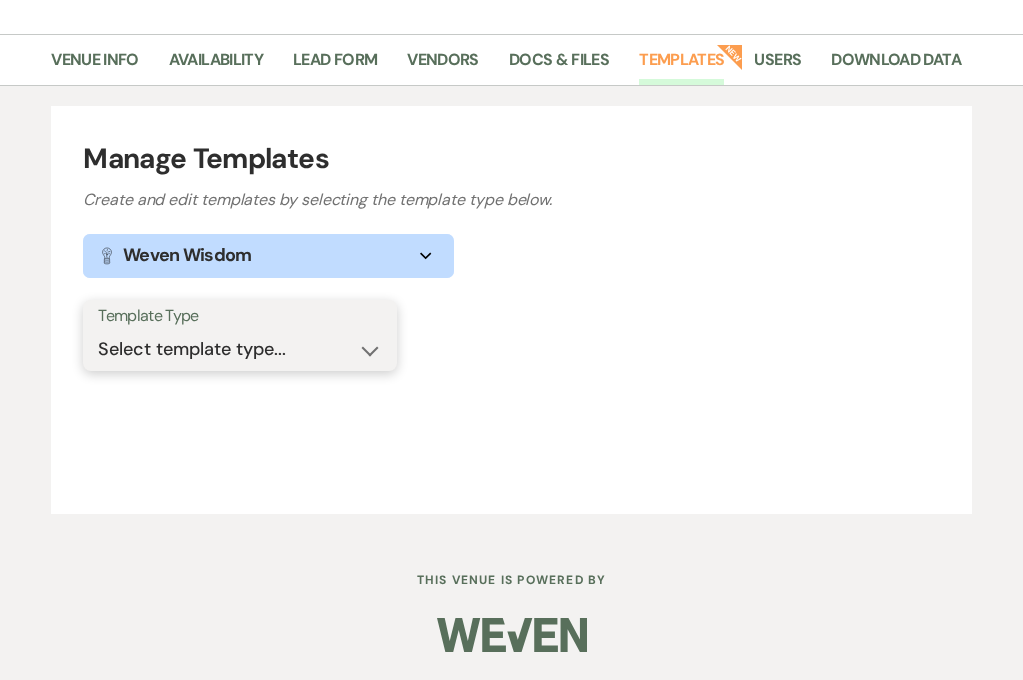 click on "Select template type... Task List Message Templates" at bounding box center [240, 349] 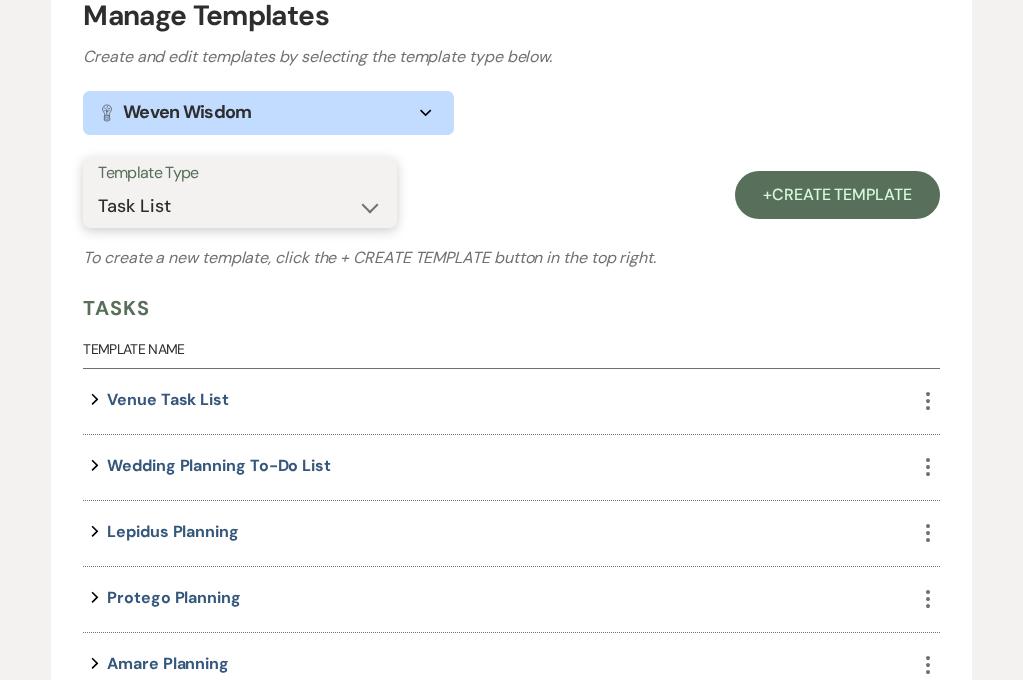 scroll, scrollTop: 320, scrollLeft: 0, axis: vertical 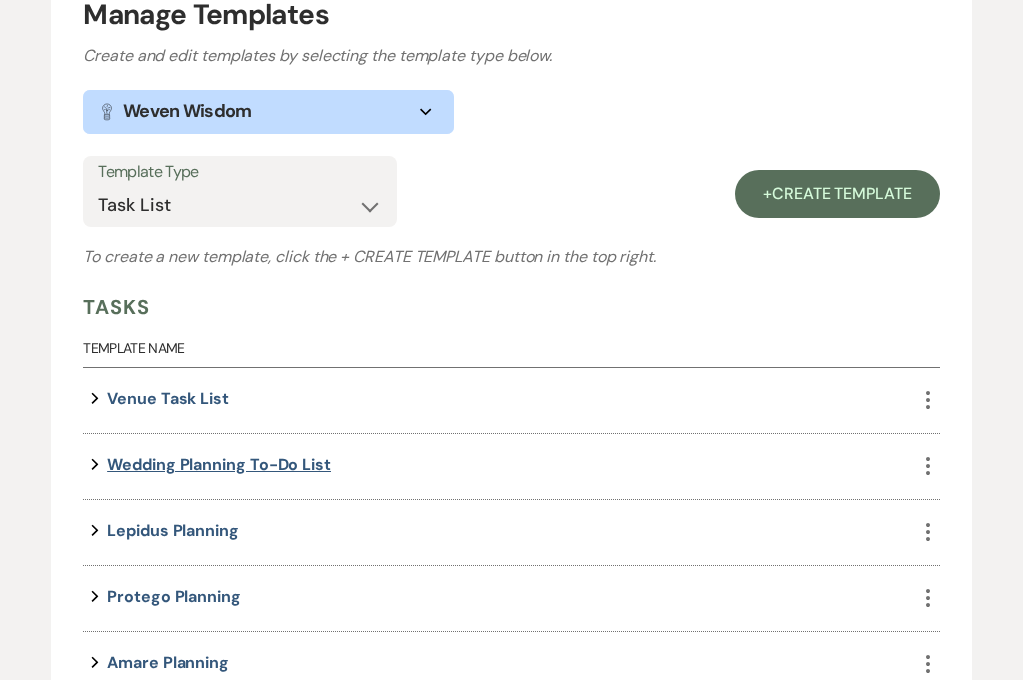 click on "Wedding Planning To-Do List" at bounding box center [219, 464] 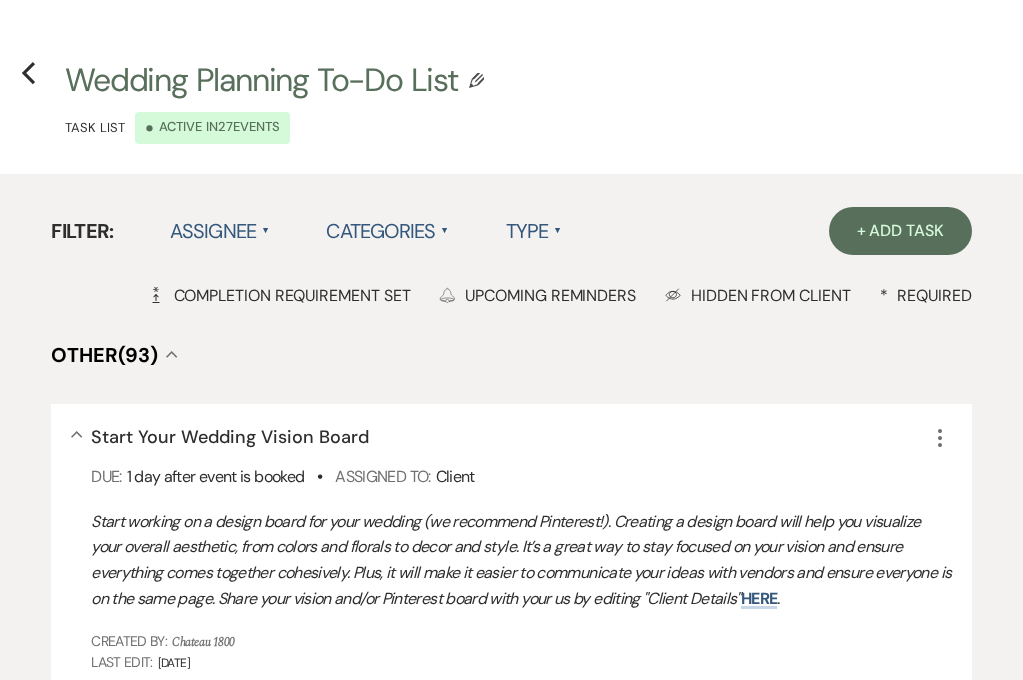 scroll, scrollTop: 94, scrollLeft: 0, axis: vertical 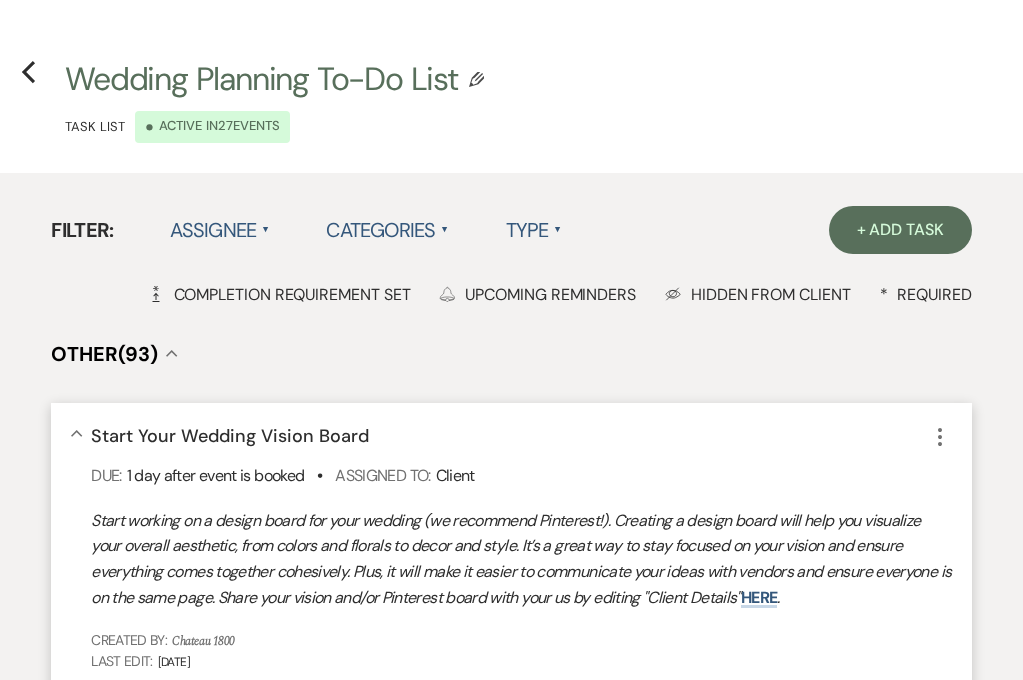 click on "Start Your Wedding Vision Board" at bounding box center [230, 436] 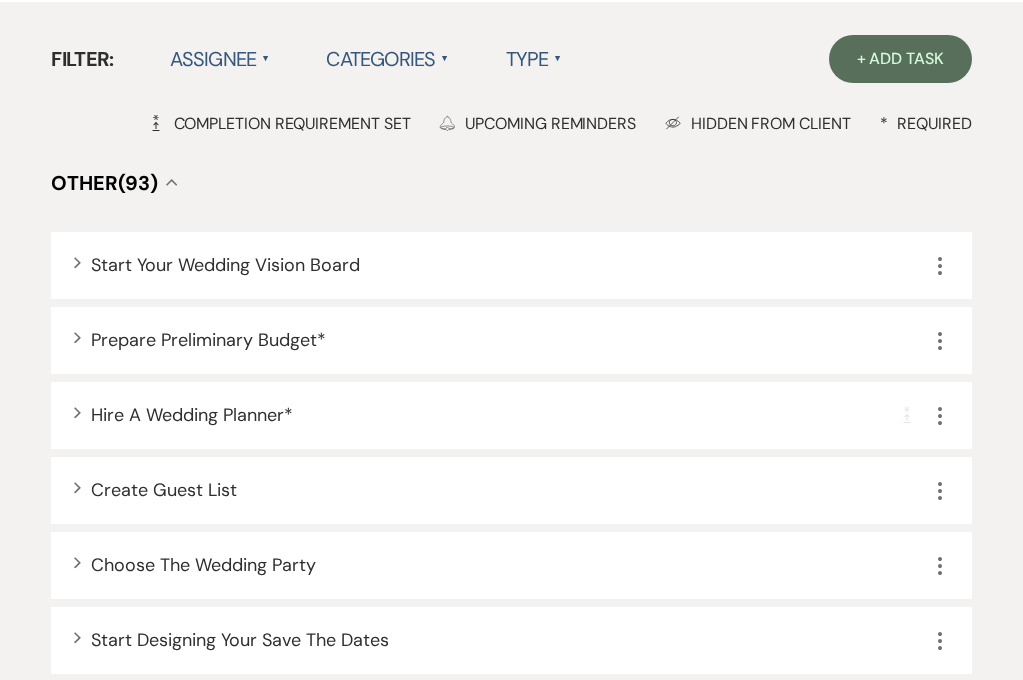 scroll, scrollTop: 280, scrollLeft: 0, axis: vertical 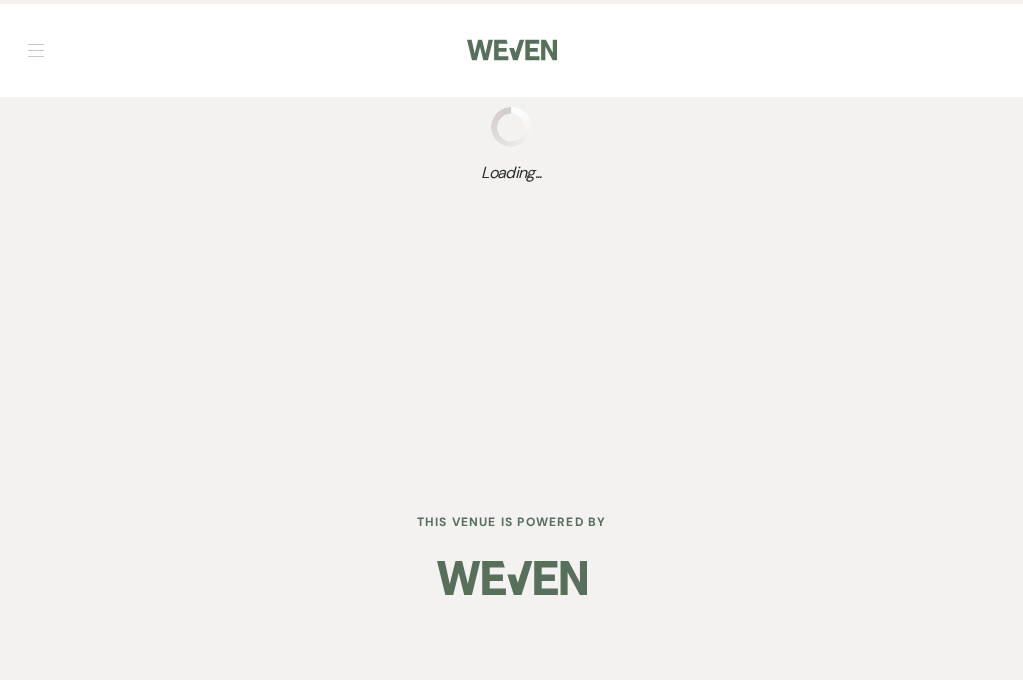 select on "Task List" 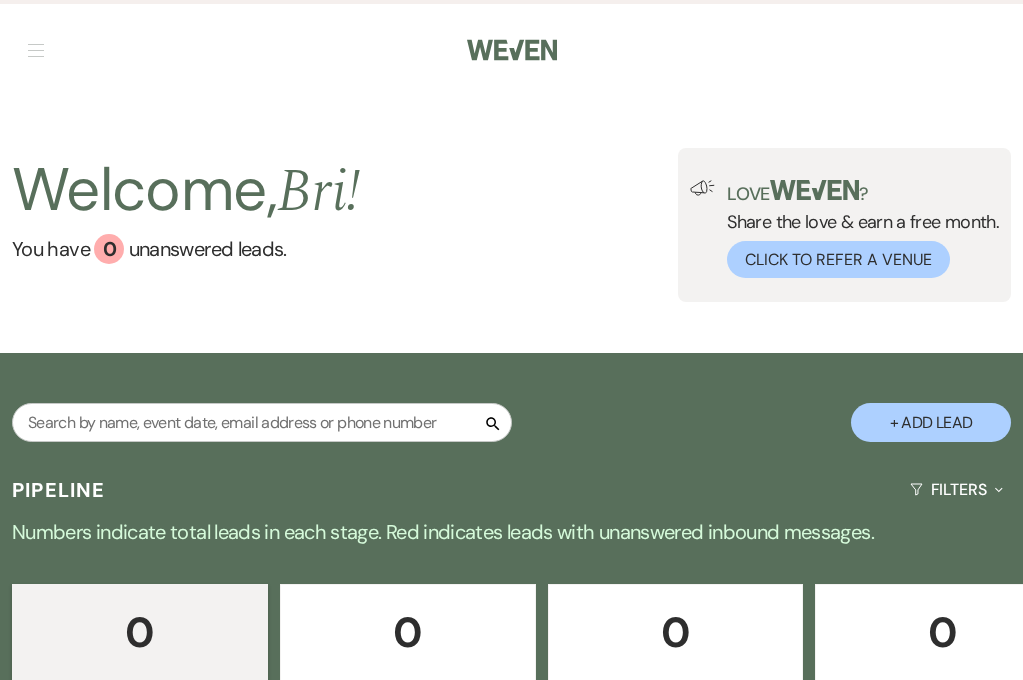 scroll, scrollTop: 0, scrollLeft: 0, axis: both 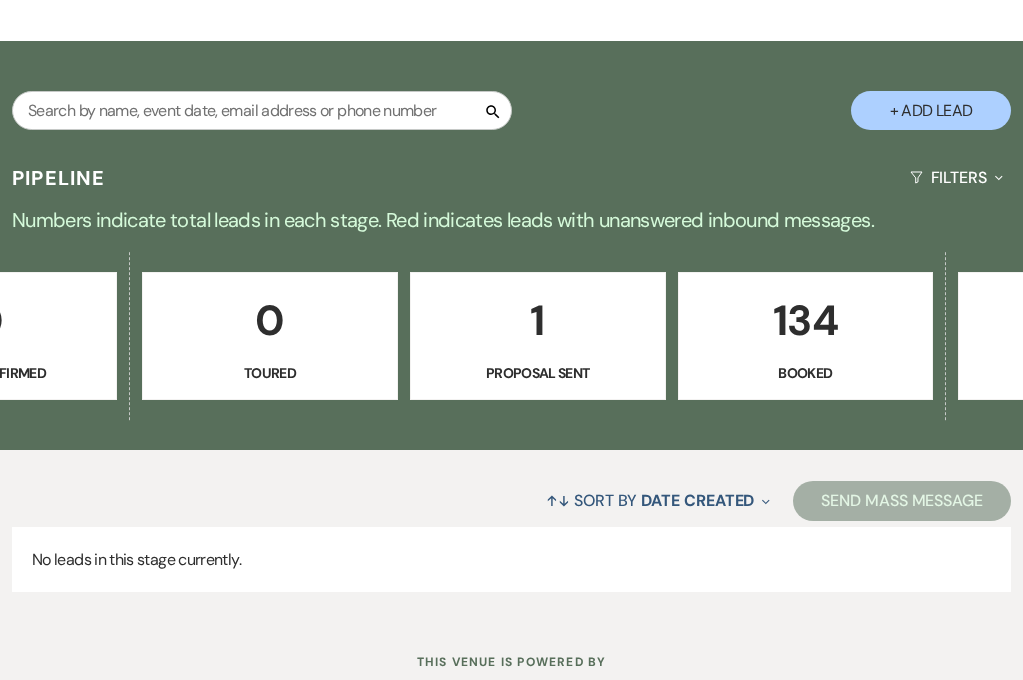 click on "134" at bounding box center (806, 320) 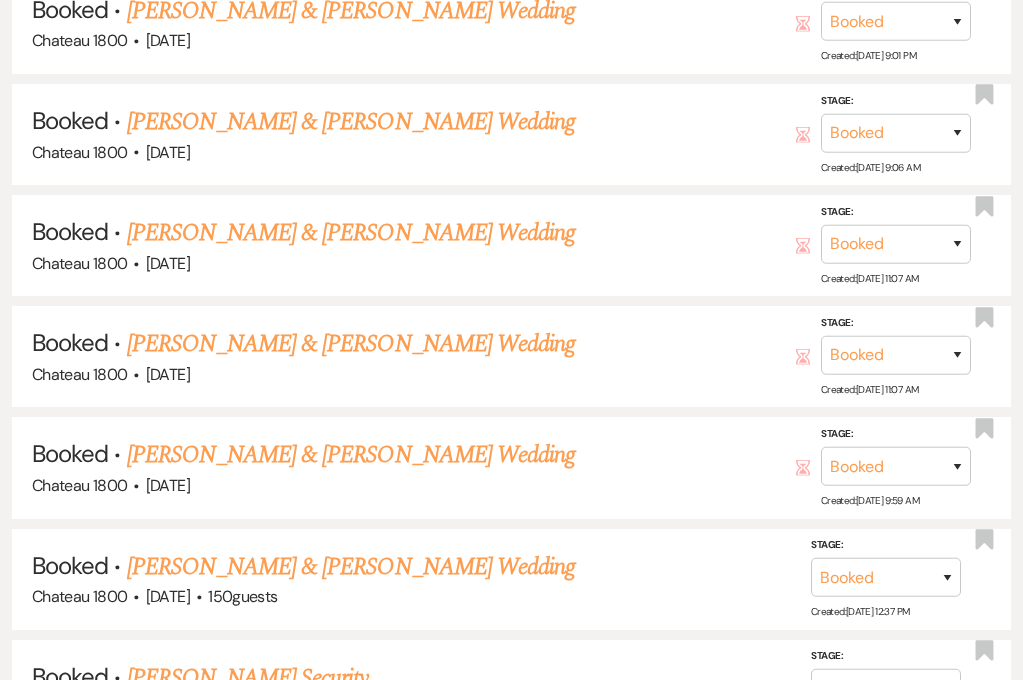 scroll, scrollTop: 10040, scrollLeft: 0, axis: vertical 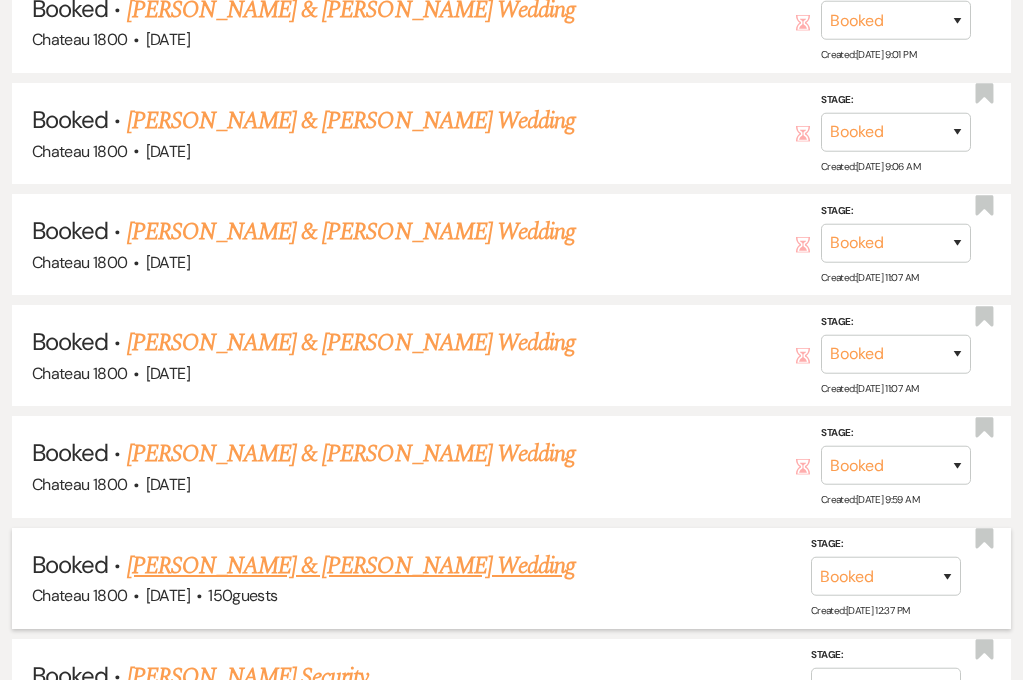 click on "[PERSON_NAME] & [PERSON_NAME] Wedding" at bounding box center (351, 566) 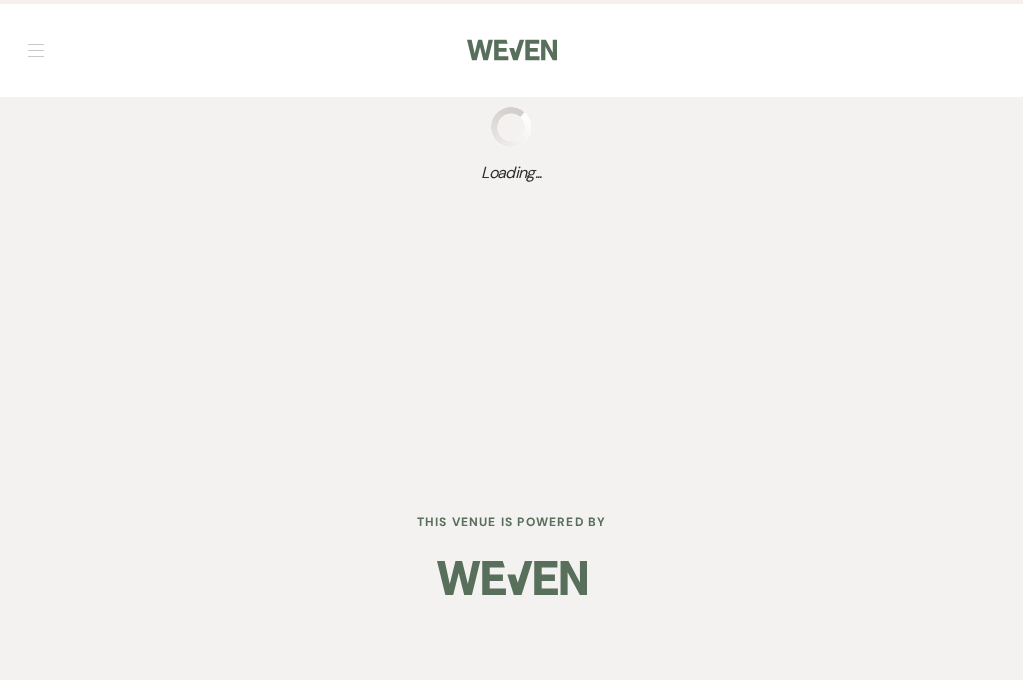 scroll, scrollTop: 0, scrollLeft: 0, axis: both 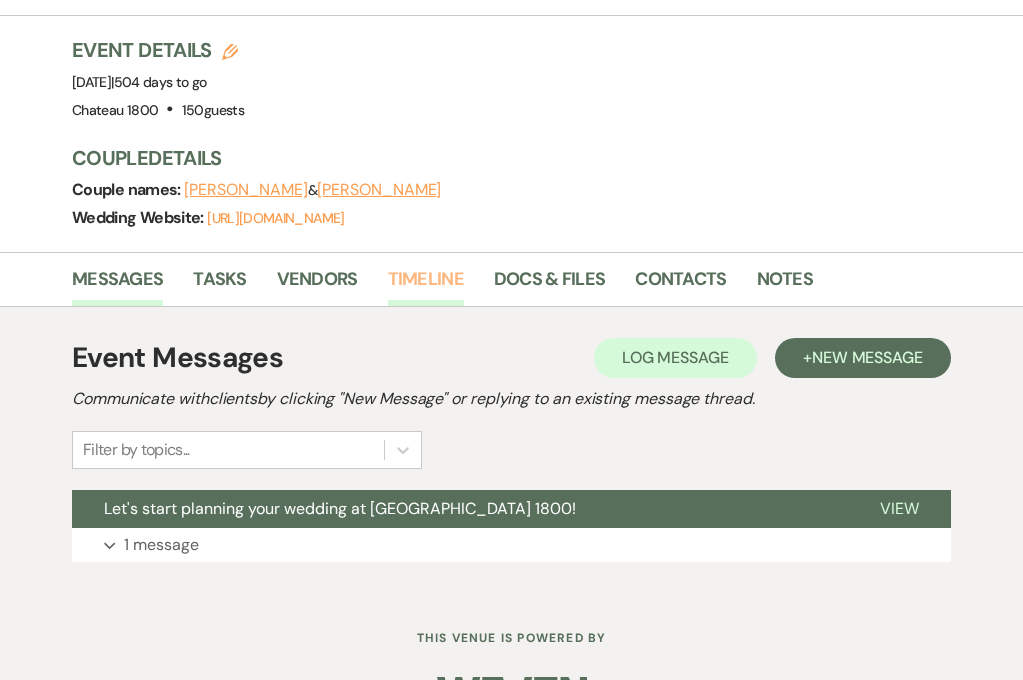 click on "Timeline" at bounding box center [426, 285] 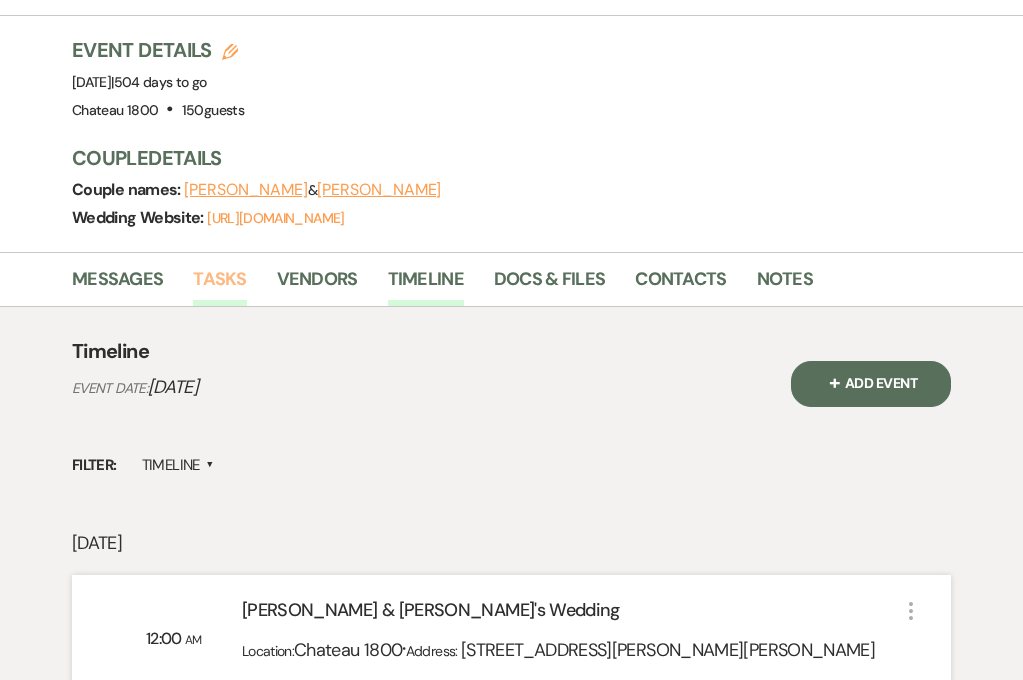 click on "Tasks" at bounding box center (219, 285) 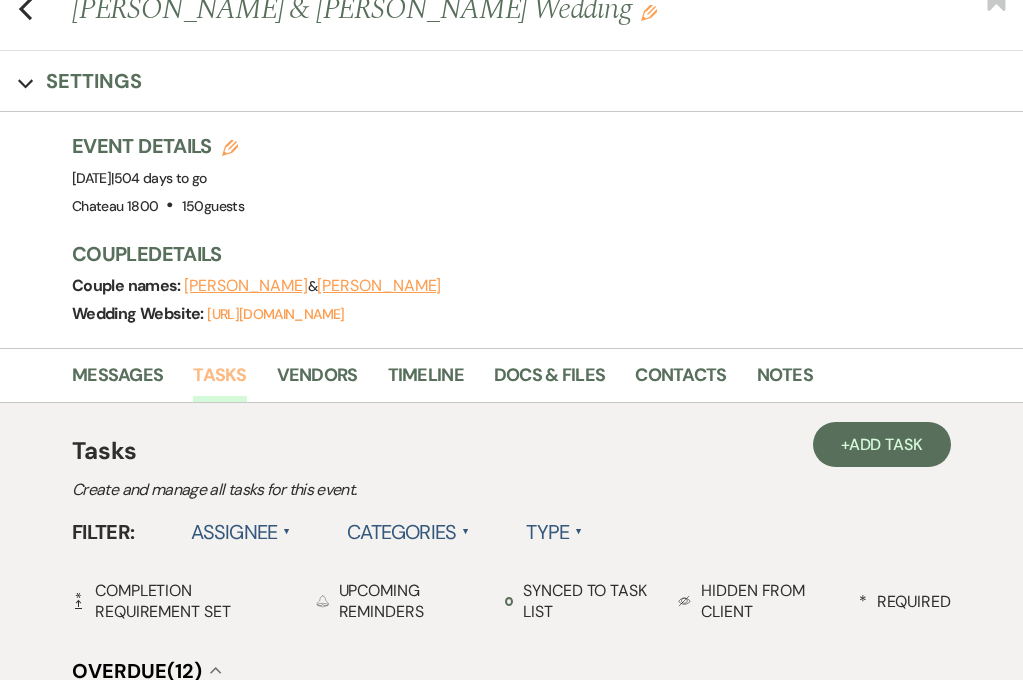 scroll, scrollTop: 102, scrollLeft: 0, axis: vertical 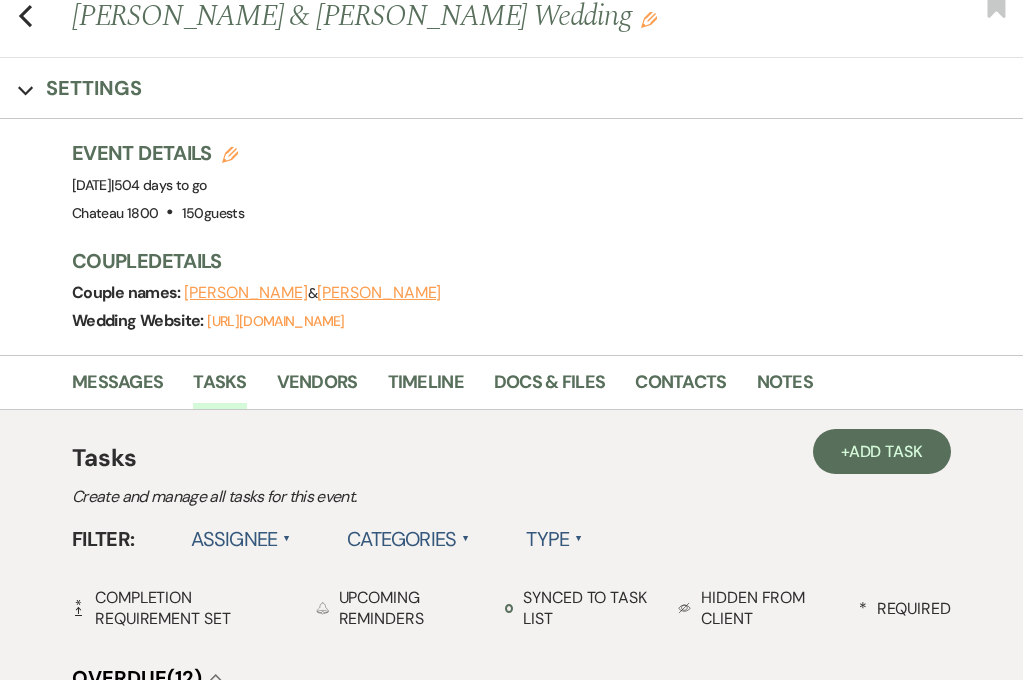 click on "Settings" at bounding box center (94, 88) 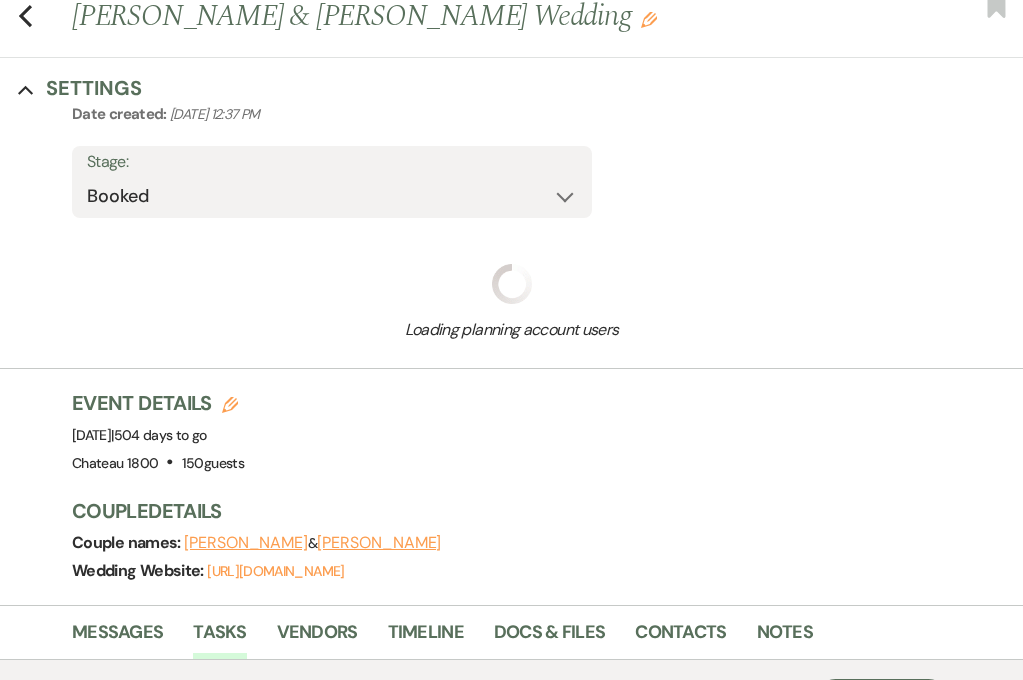 select on "14" 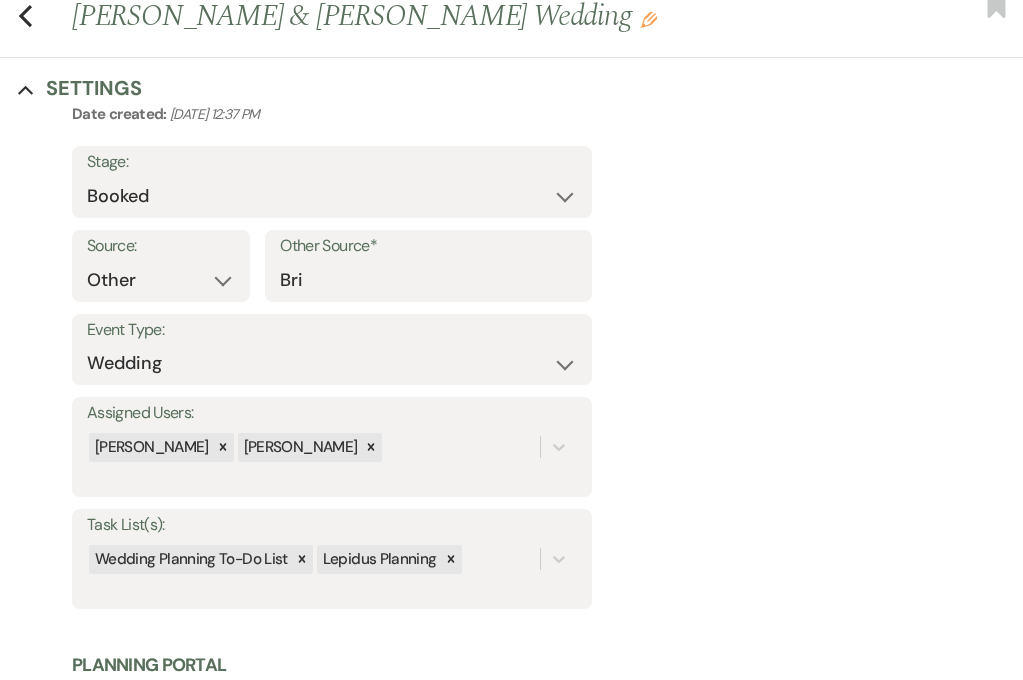 click on "Settings" at bounding box center (94, 88) 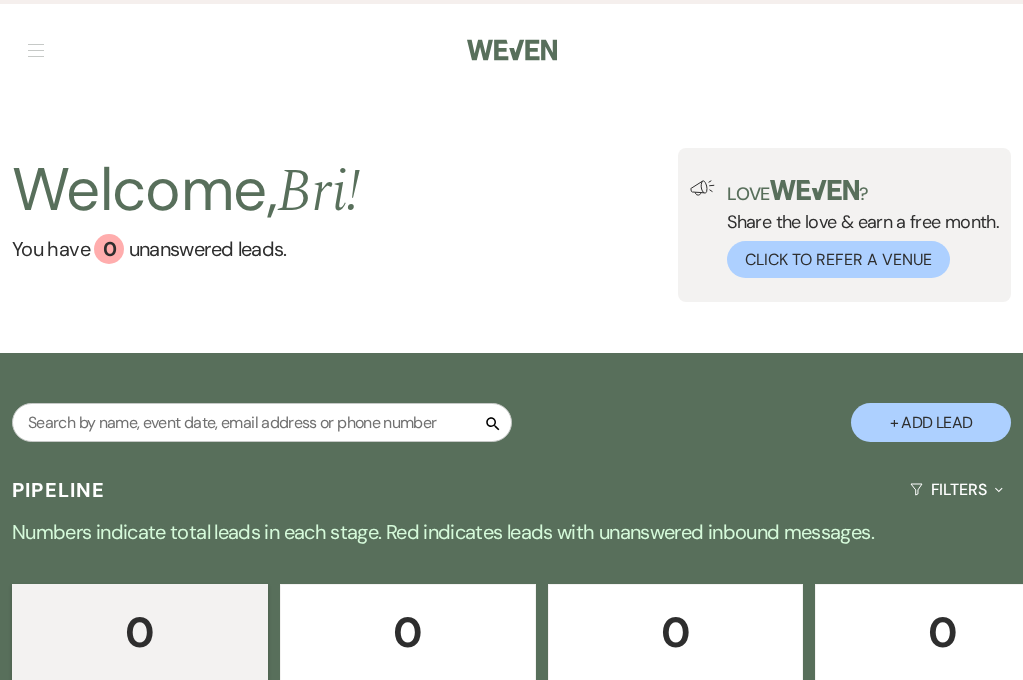 scroll, scrollTop: 0, scrollLeft: 0, axis: both 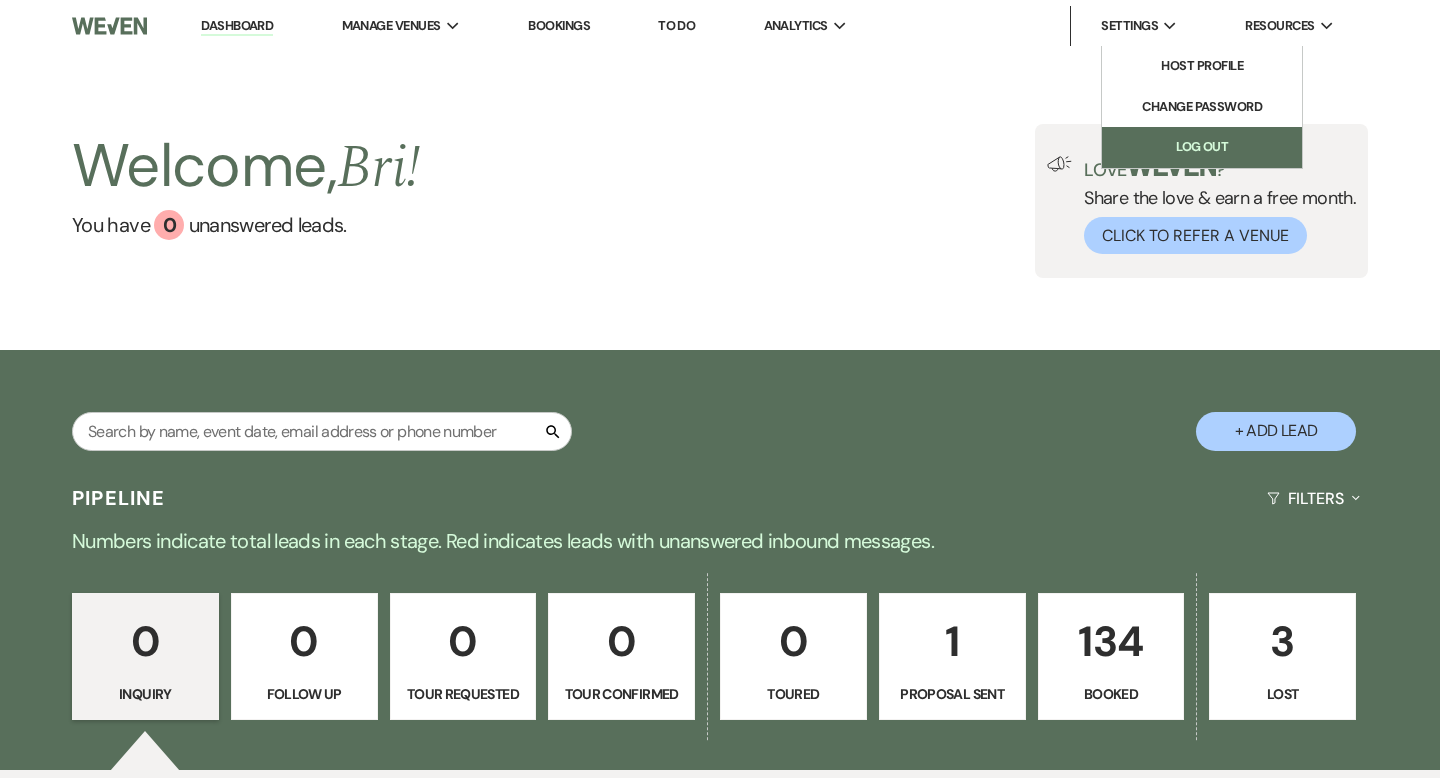click on "Log Out" at bounding box center (1202, 147) 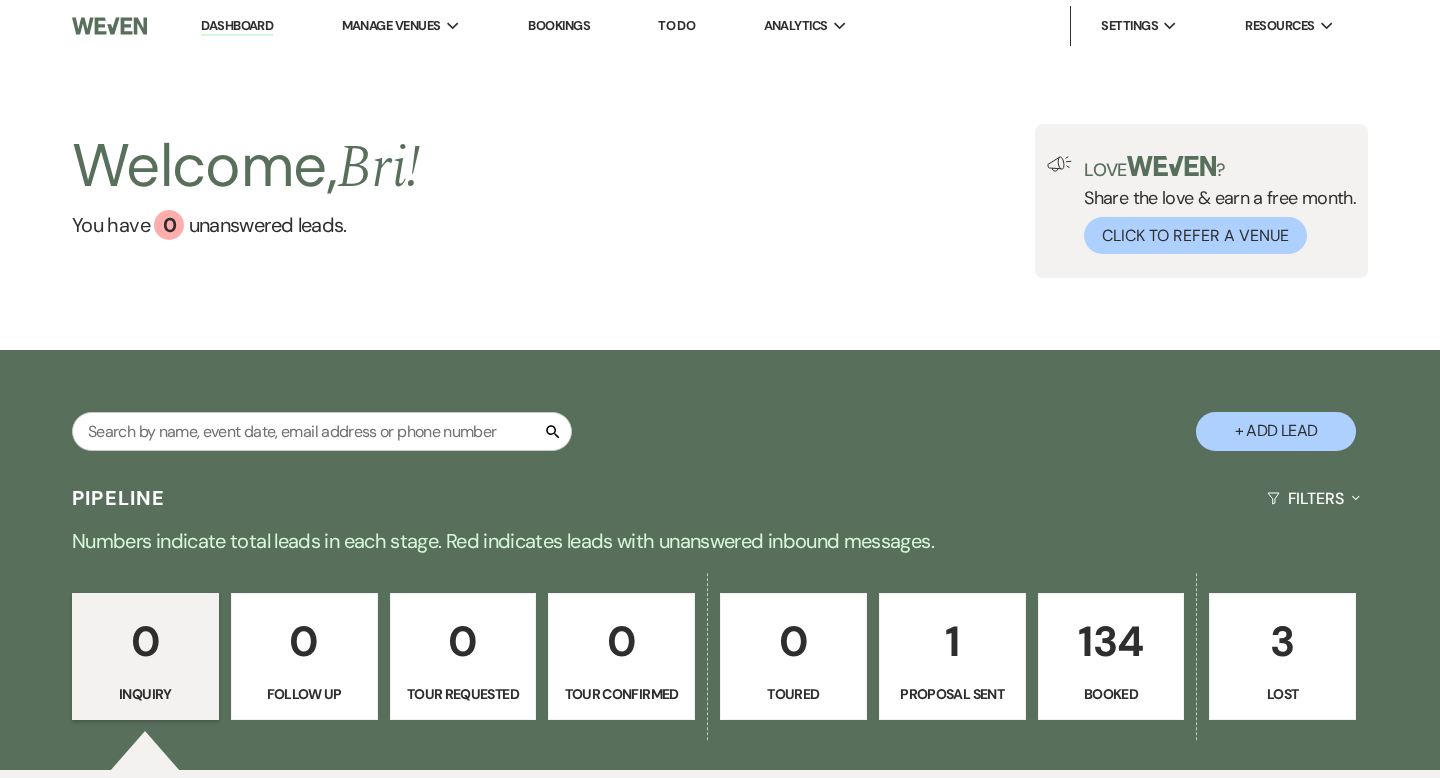 scroll, scrollTop: 0, scrollLeft: 0, axis: both 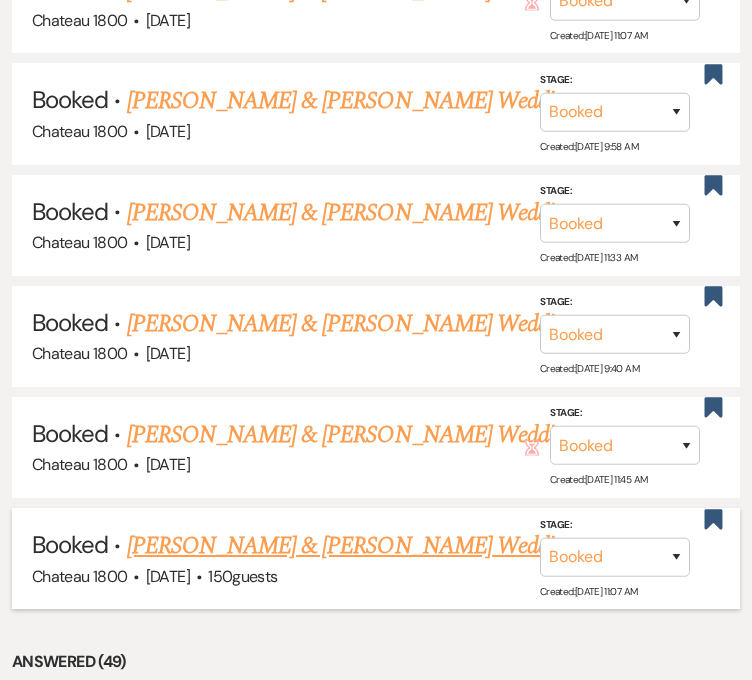 click on "[PERSON_NAME] & [PERSON_NAME] Wedding" at bounding box center (351, 546) 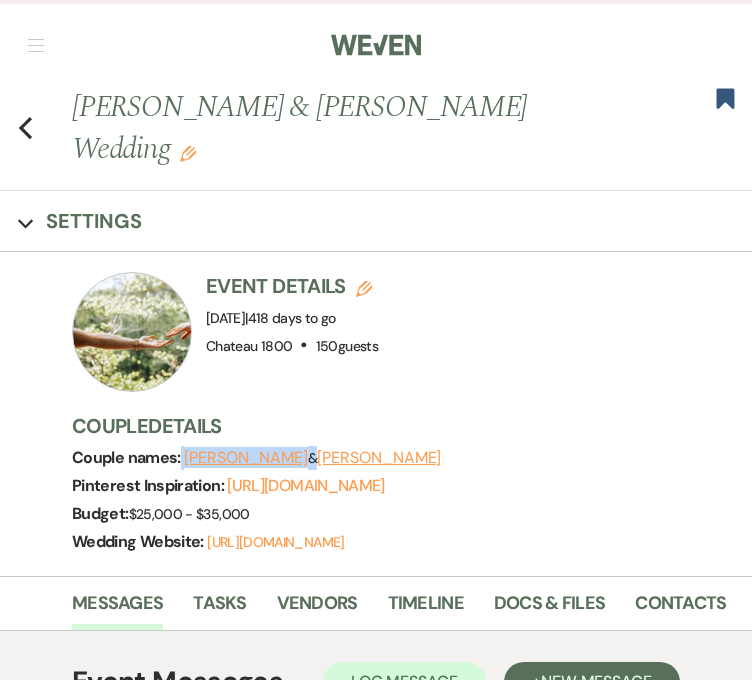 drag, startPoint x: 297, startPoint y: 417, endPoint x: 180, endPoint y: 414, distance: 117.03845 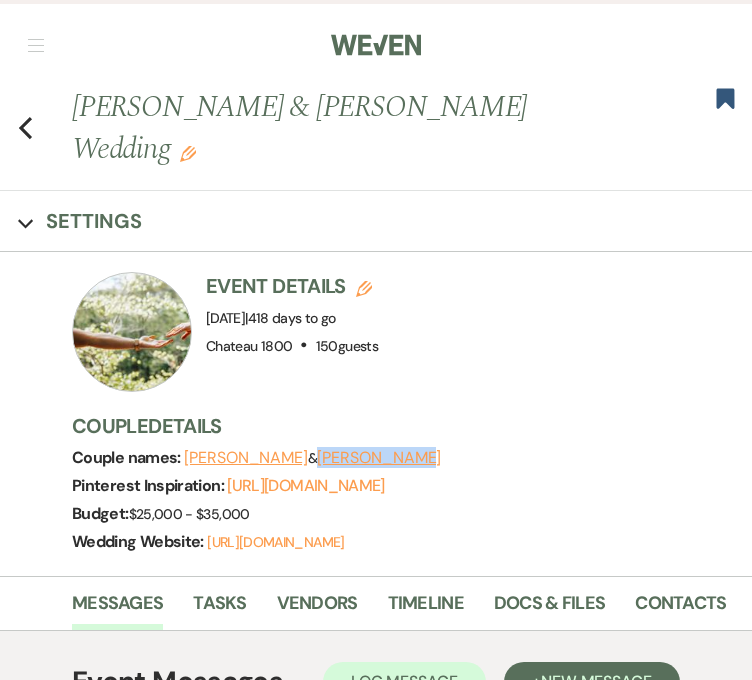 drag, startPoint x: 425, startPoint y: 415, endPoint x: 313, endPoint y: 420, distance: 112.11155 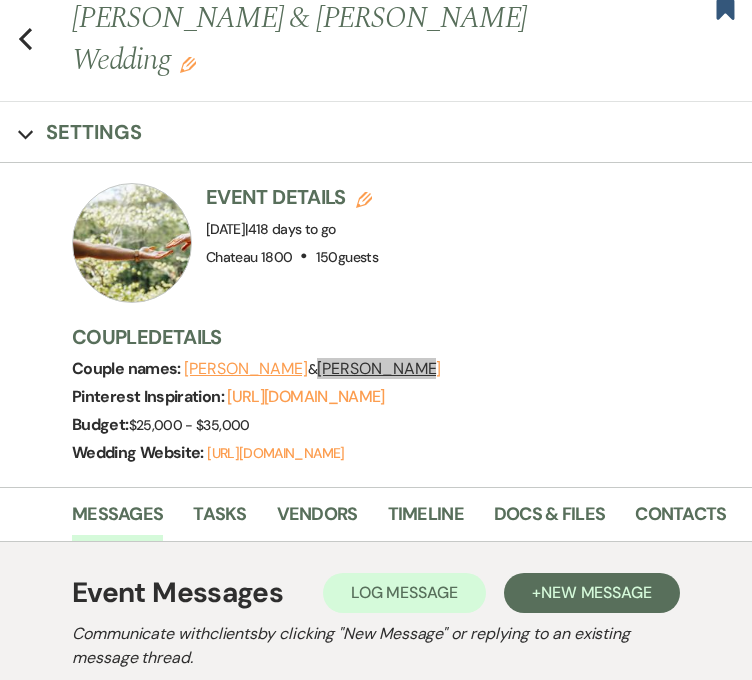 scroll, scrollTop: 0, scrollLeft: 0, axis: both 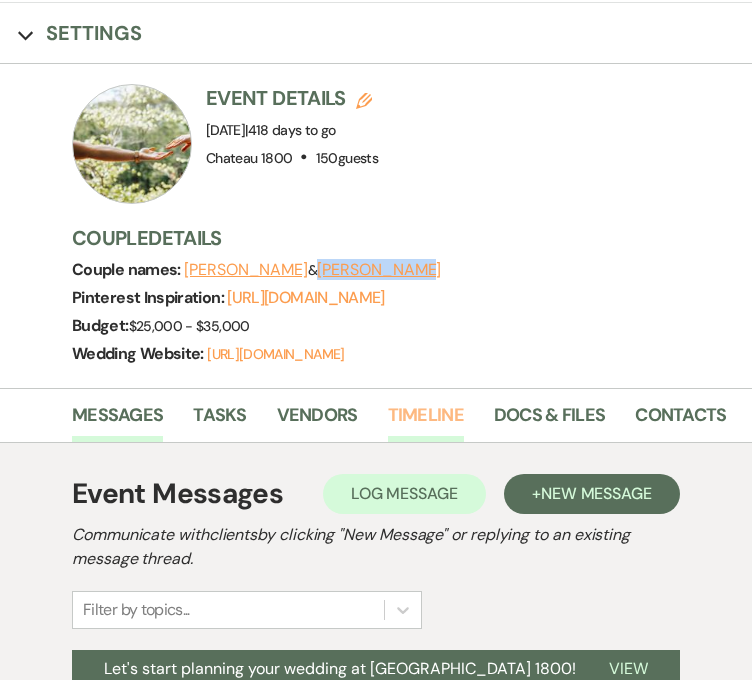 click on "Timeline" at bounding box center (426, 421) 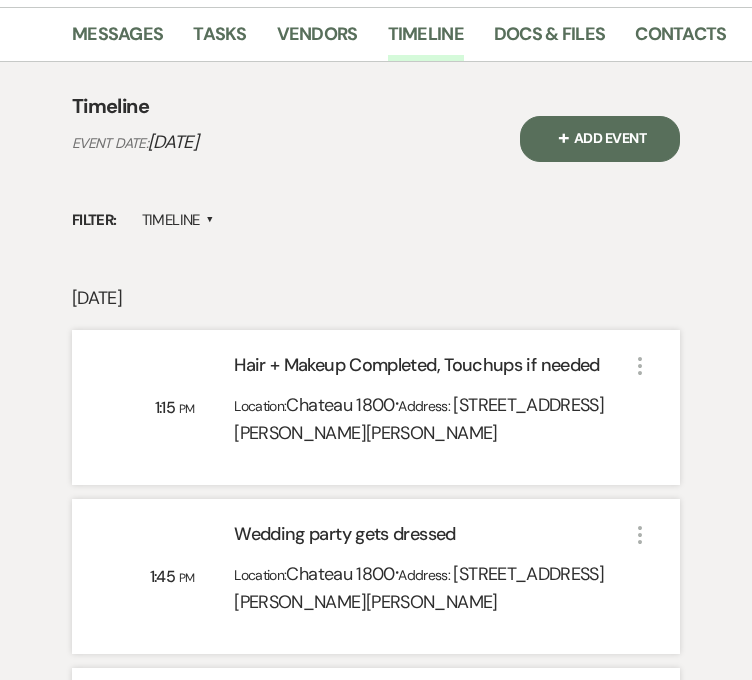 scroll, scrollTop: 574, scrollLeft: 0, axis: vertical 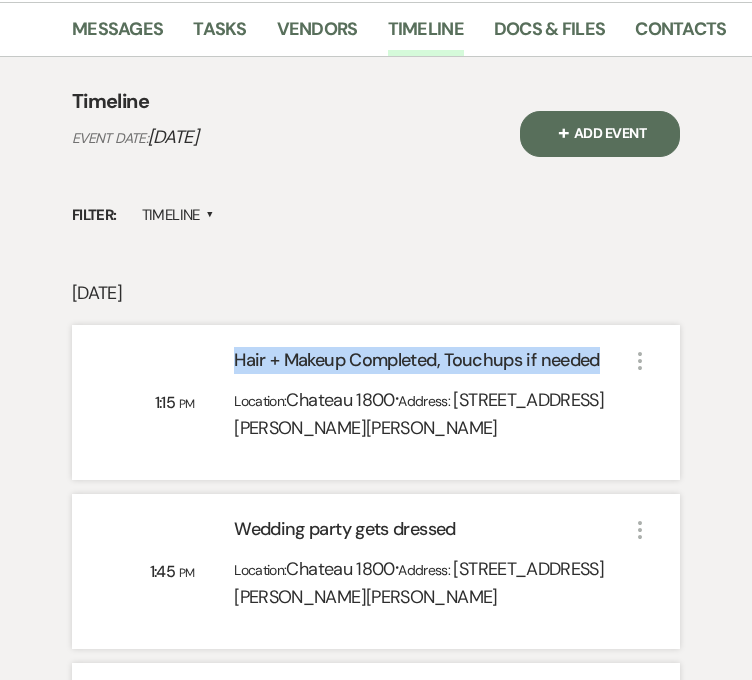 drag, startPoint x: 603, startPoint y: 316, endPoint x: 214, endPoint y: 312, distance: 389.02057 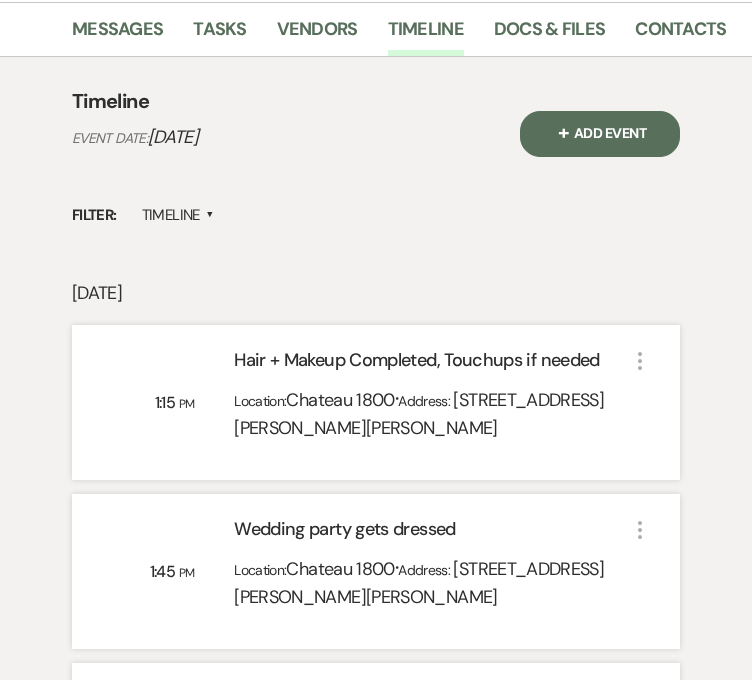 click on "Messages Tasks Vendors Timeline Docs & Files Contacts Notes Timeline Event Date:  [DATE] +  Add Event Filter: Timeline   ▲ [DATE] 1:15   PM Hair + Makeup Completed, Touchups if needed Location:  Chateau 1800  ·  Address:   [STREET_ADDRESS][PERSON_NAME][PERSON_NAME] More 1:45   PM Wedding party gets dressed Location:  Chateau 1800  ·  Address:   [STREET_ADDRESS][PERSON_NAME][PERSON_NAME] More 2:00   PM Brides get dressed Location:  Chateau 1800  ·  Address:   [STREET_ADDRESS][PERSON_NAME][PERSON_NAME] More 2:30   PM Bride + Bride first look Location:  Chateau 1800  ·  Address:   [STREET_ADDRESS][PERSON_NAME][PERSON_NAME] More 2:45   PM Wedding party photos Location:  [GEOGRAPHIC_DATA] 1800  ·  Address:   [STREET_ADDRESS][PERSON_NAME][PERSON_NAME] More 3:05   PM [PERSON_NAME] + FOB first look Location:  Chateau 1800  ·  Address:   [STREET_ADDRESS][PERSON_NAME][PERSON_NAME] More 3:15   PM Immediate family photos Location:  Chateau 1800  ·  Address:   [STREET_ADDRESS][PERSON_NAME][PERSON_NAME] More 3:30   PM Guests arrive Location:  [GEOGRAPHIC_DATA] 1800" at bounding box center (376, 2087) 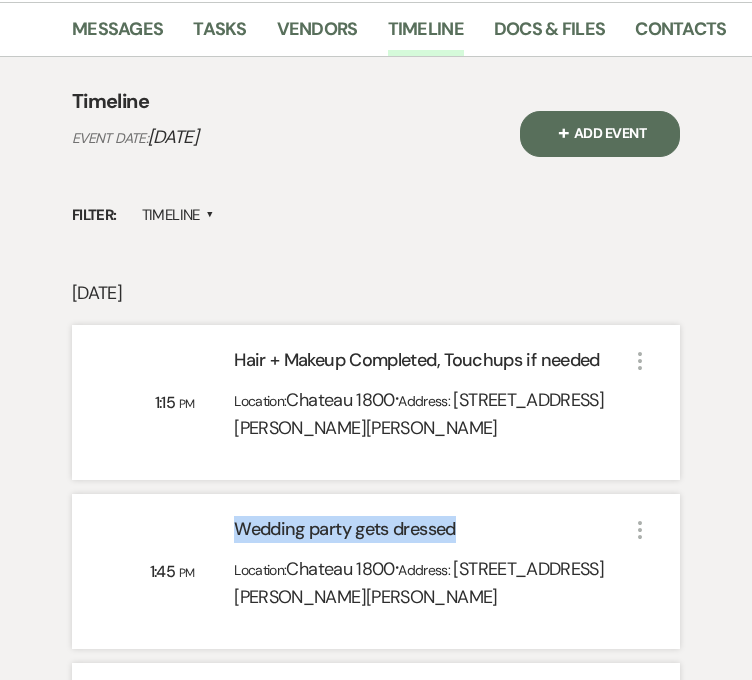 drag, startPoint x: 472, startPoint y: 487, endPoint x: 182, endPoint y: 488, distance: 290.0017 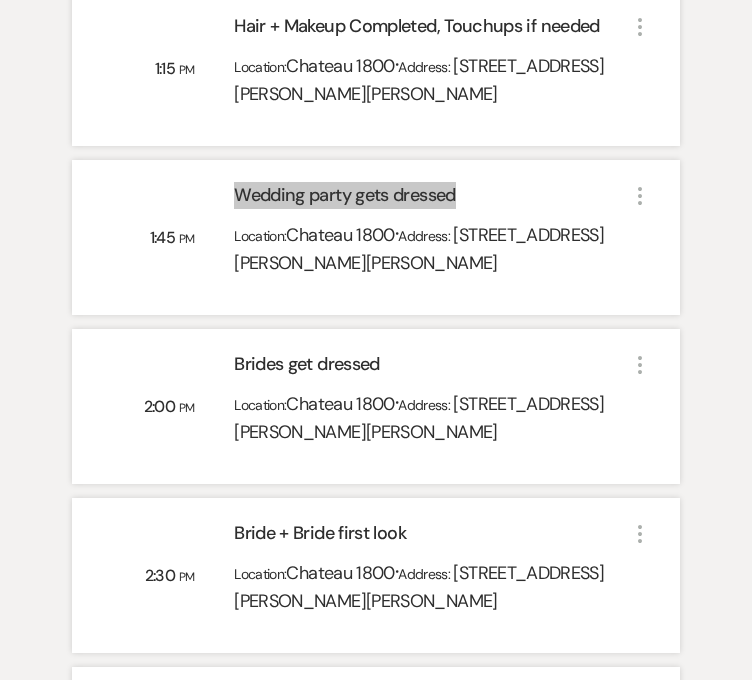 scroll, scrollTop: 912, scrollLeft: 0, axis: vertical 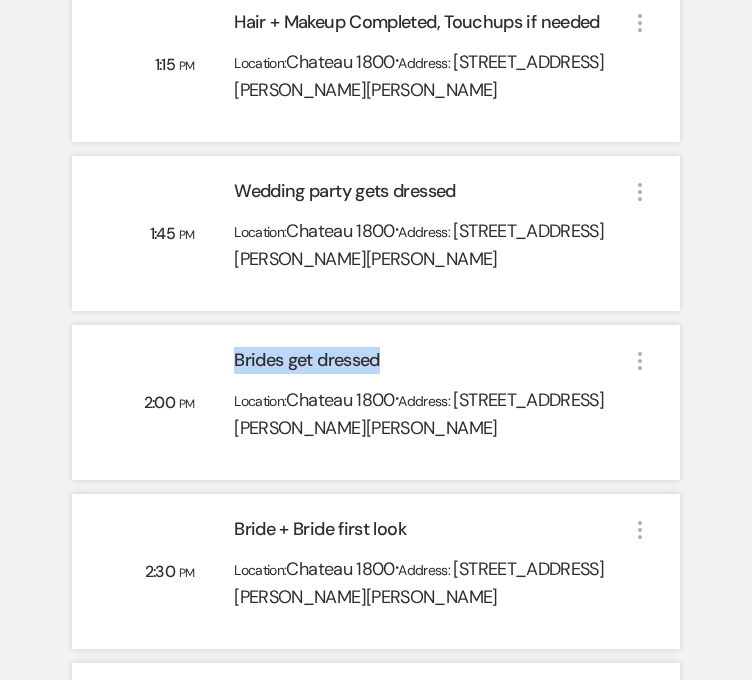 drag, startPoint x: 391, startPoint y: 315, endPoint x: 233, endPoint y: 313, distance: 158.01266 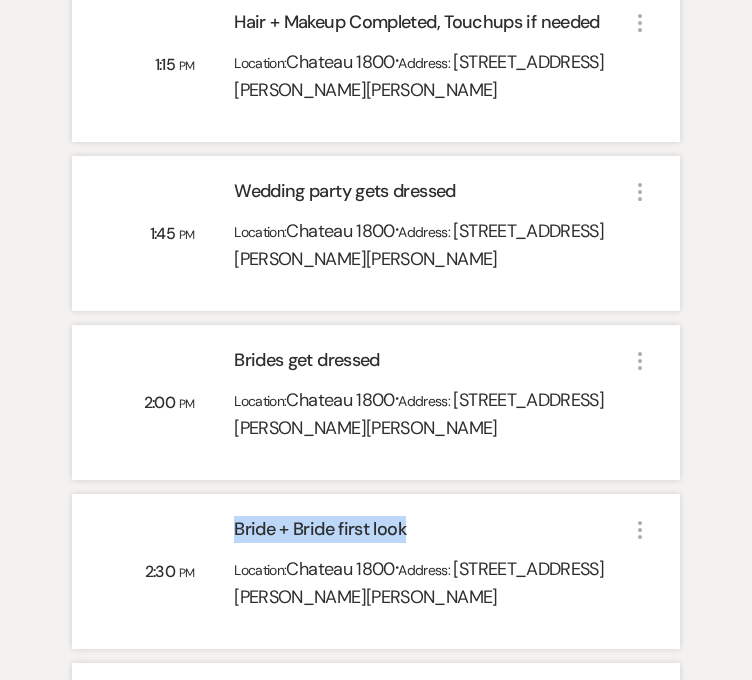 drag, startPoint x: 410, startPoint y: 493, endPoint x: 215, endPoint y: 494, distance: 195.00256 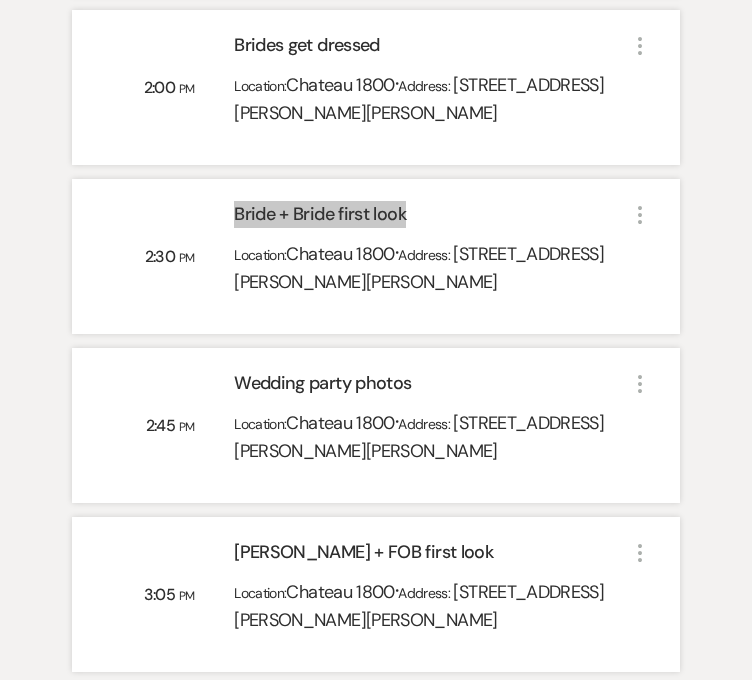 scroll, scrollTop: 1310, scrollLeft: 0, axis: vertical 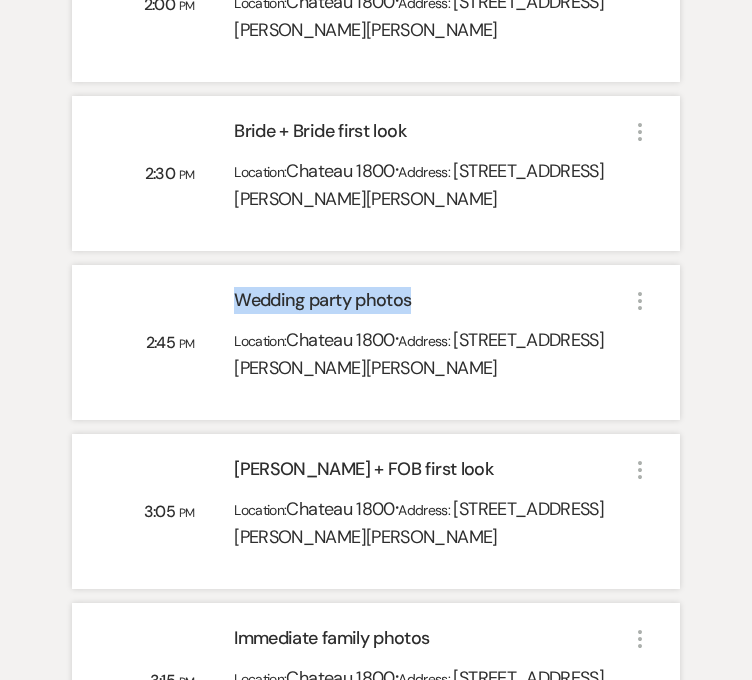 drag, startPoint x: 438, startPoint y: 263, endPoint x: 233, endPoint y: 260, distance: 205.02196 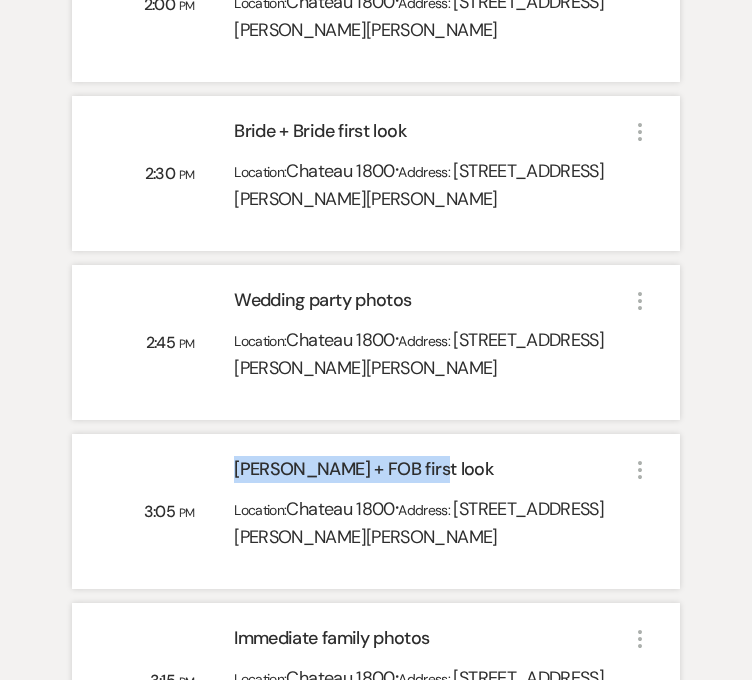 drag, startPoint x: 445, startPoint y: 422, endPoint x: 230, endPoint y: 422, distance: 215 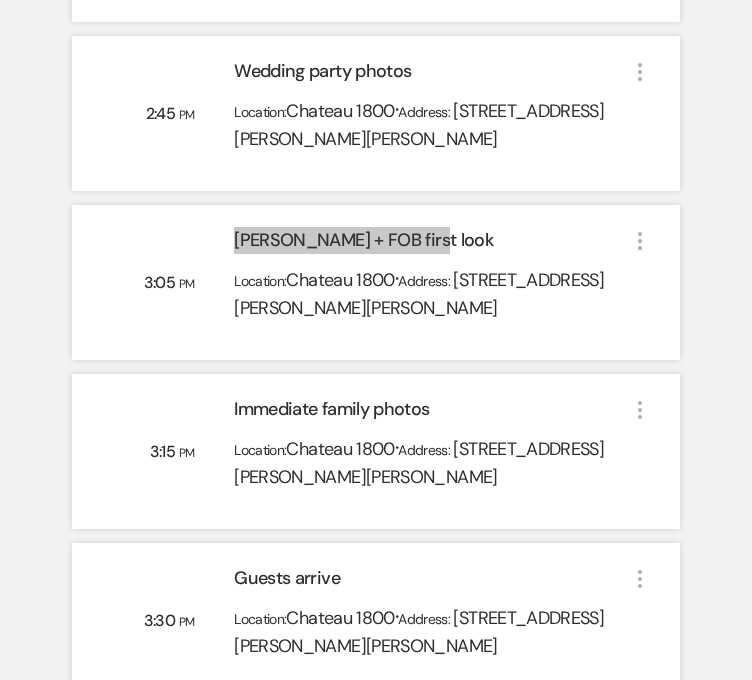 scroll, scrollTop: 1561, scrollLeft: 0, axis: vertical 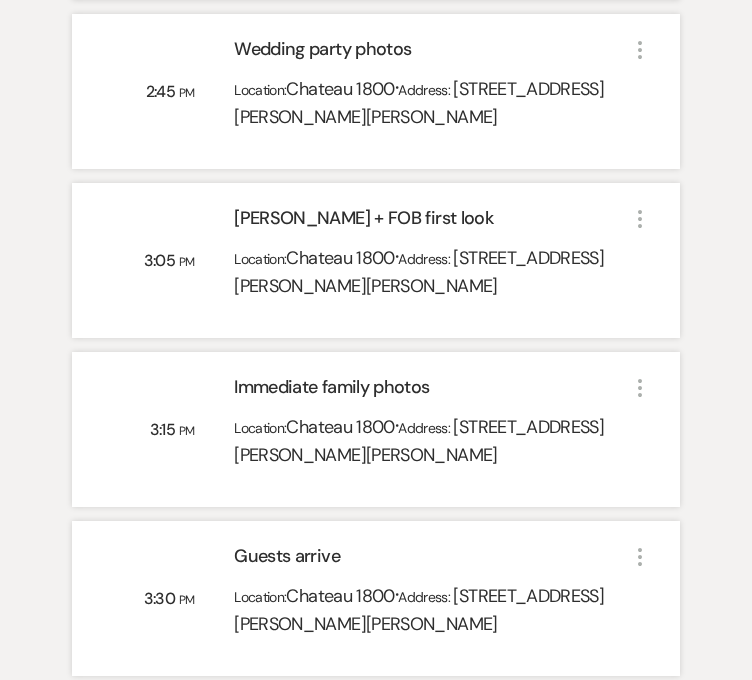 click on "Immediate family photos" at bounding box center [431, 391] 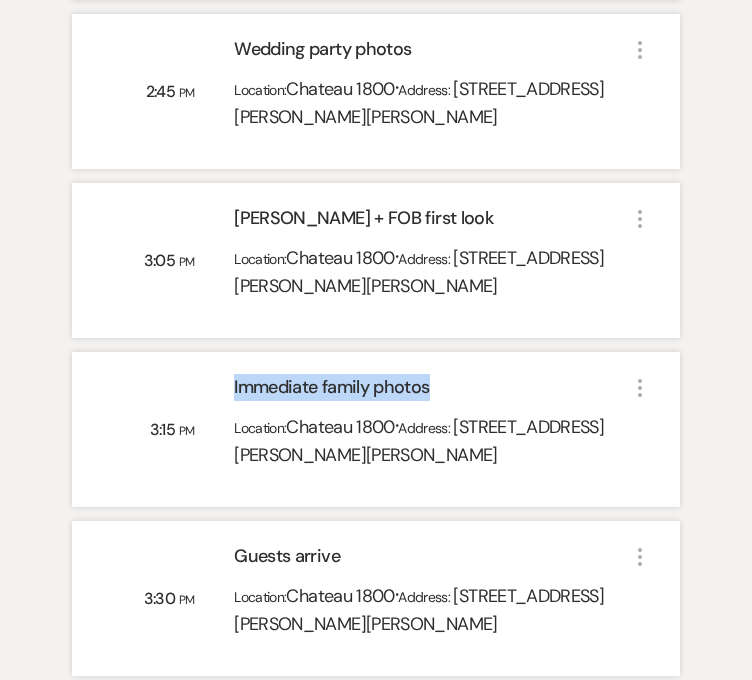 drag, startPoint x: 441, startPoint y: 347, endPoint x: 226, endPoint y: 340, distance: 215.11392 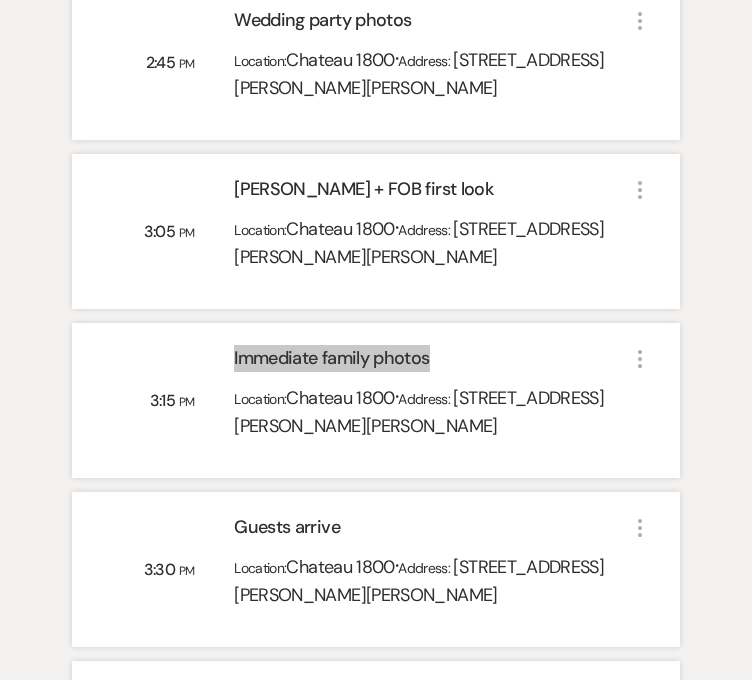 scroll, scrollTop: 1591, scrollLeft: 0, axis: vertical 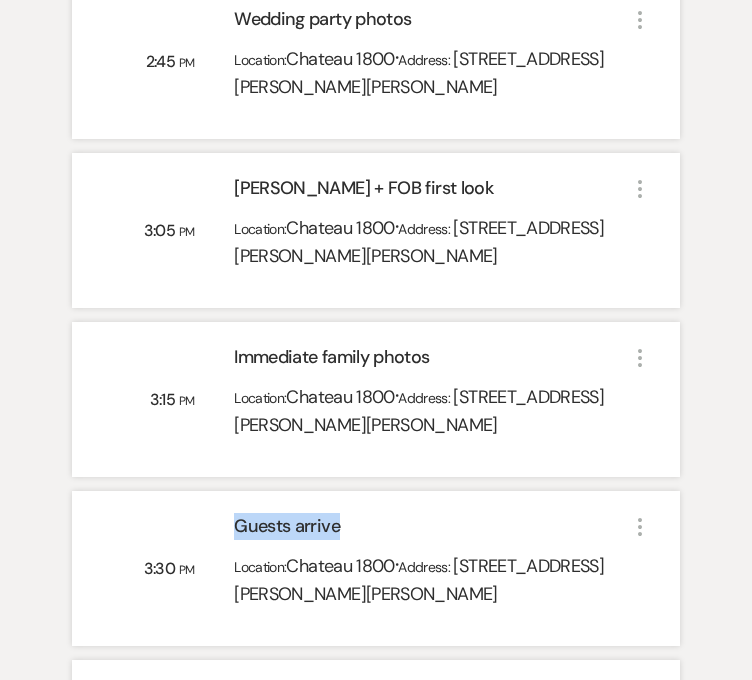 drag, startPoint x: 346, startPoint y: 481, endPoint x: 234, endPoint y: 480, distance: 112.00446 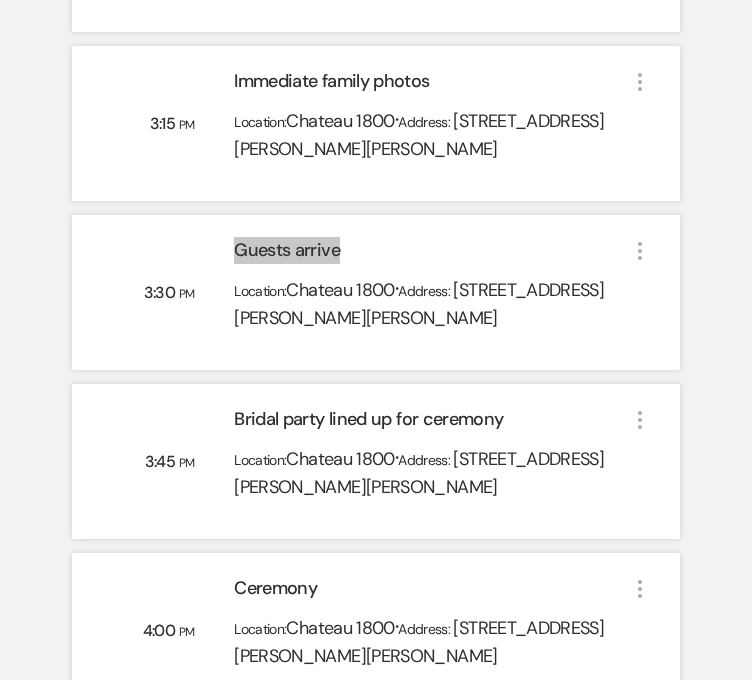 scroll, scrollTop: 1888, scrollLeft: 0, axis: vertical 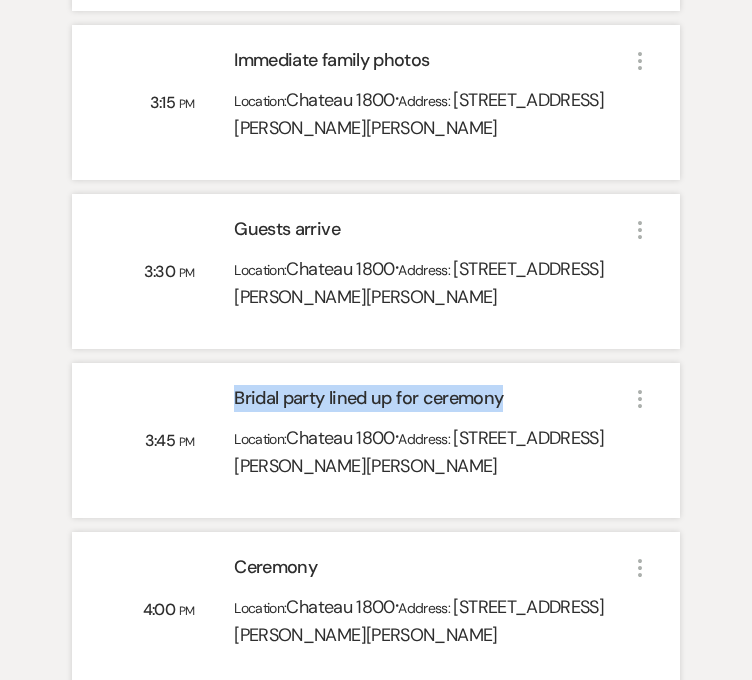 drag, startPoint x: 507, startPoint y: 358, endPoint x: 221, endPoint y: 355, distance: 286.01575 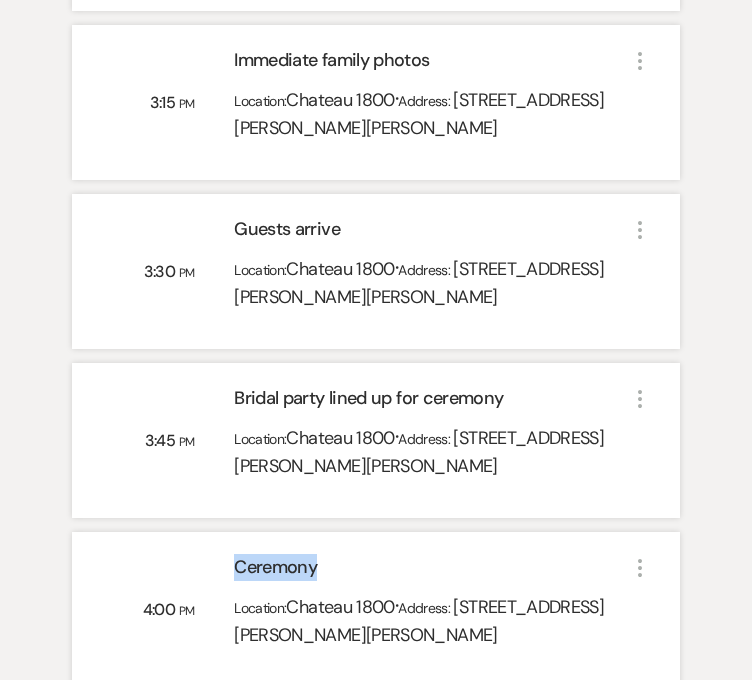 drag, startPoint x: 318, startPoint y: 523, endPoint x: 220, endPoint y: 521, distance: 98.02041 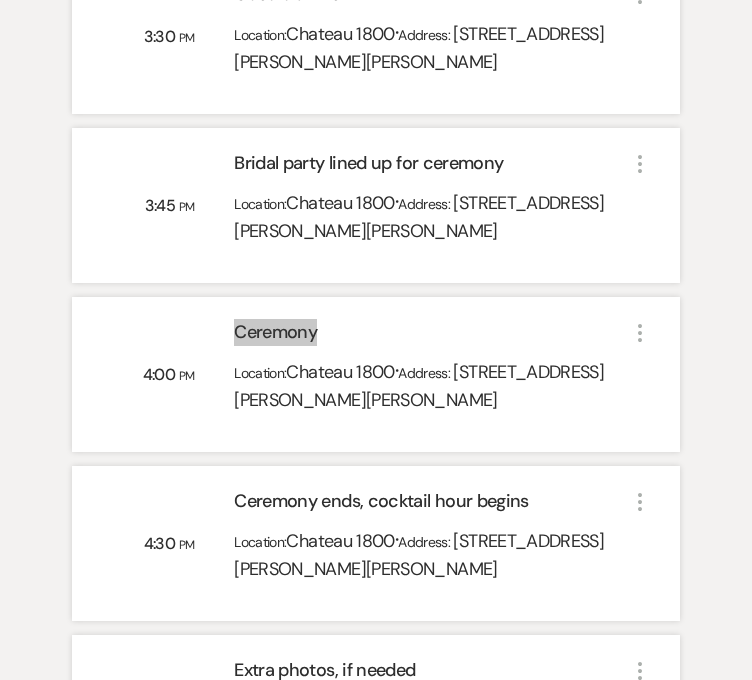 scroll, scrollTop: 2127, scrollLeft: 0, axis: vertical 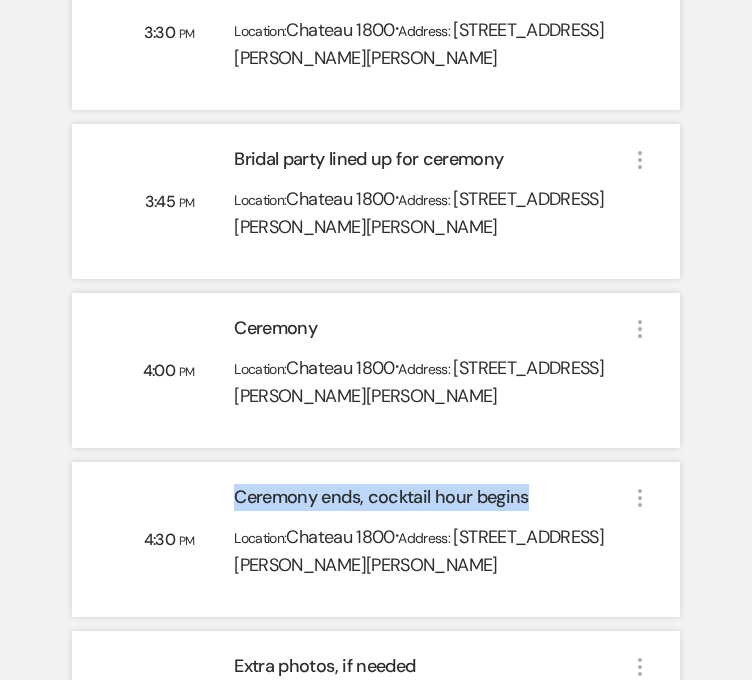 drag, startPoint x: 532, startPoint y: 457, endPoint x: 231, endPoint y: 461, distance: 301.02658 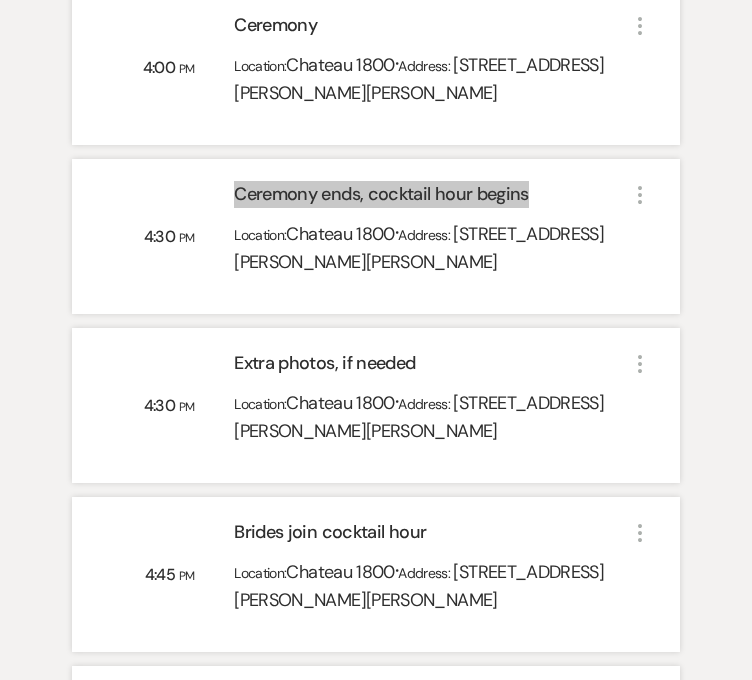 scroll, scrollTop: 2441, scrollLeft: 0, axis: vertical 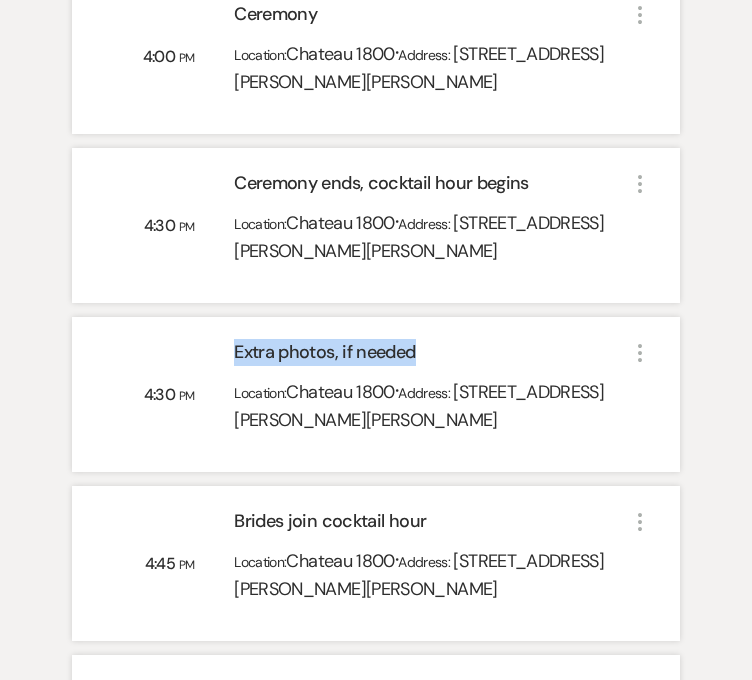 drag, startPoint x: 437, startPoint y: 313, endPoint x: 228, endPoint y: 307, distance: 209.0861 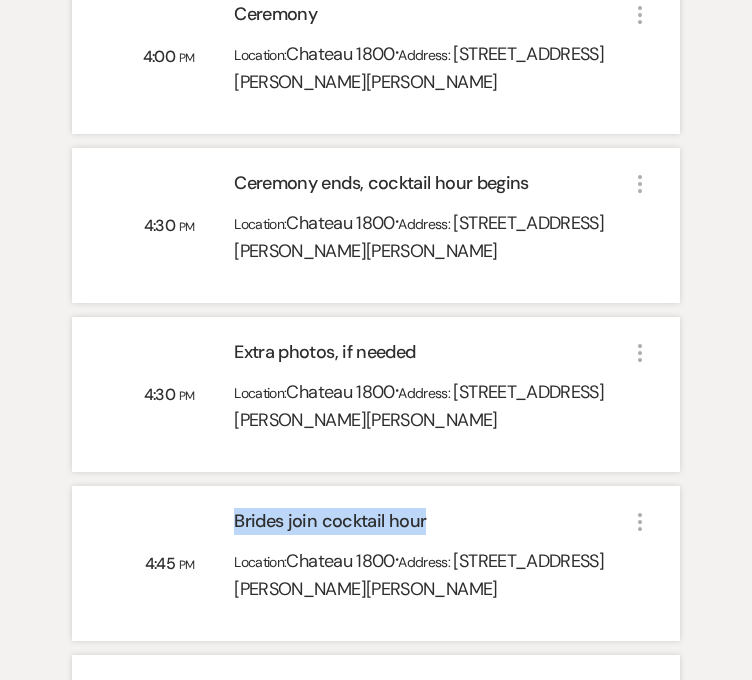 drag, startPoint x: 445, startPoint y: 478, endPoint x: 234, endPoint y: 478, distance: 211 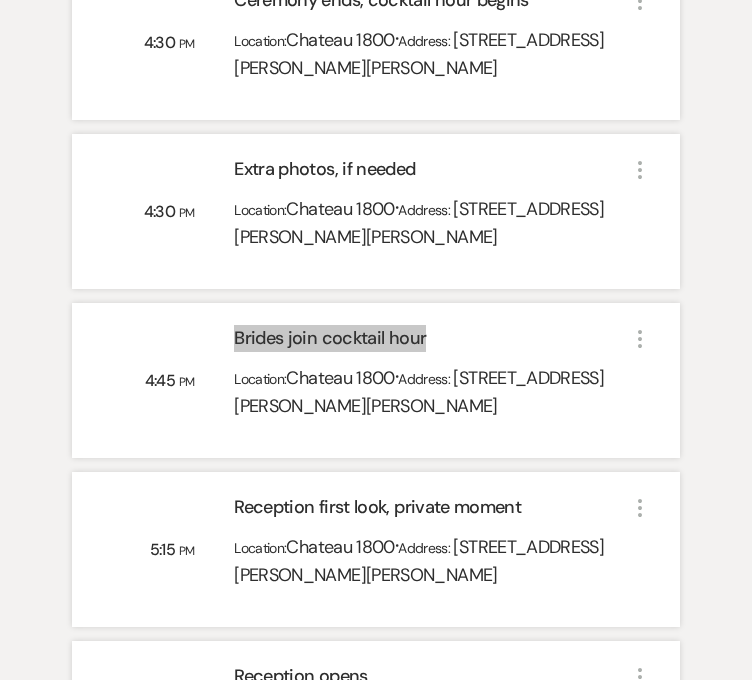 scroll, scrollTop: 2626, scrollLeft: 0, axis: vertical 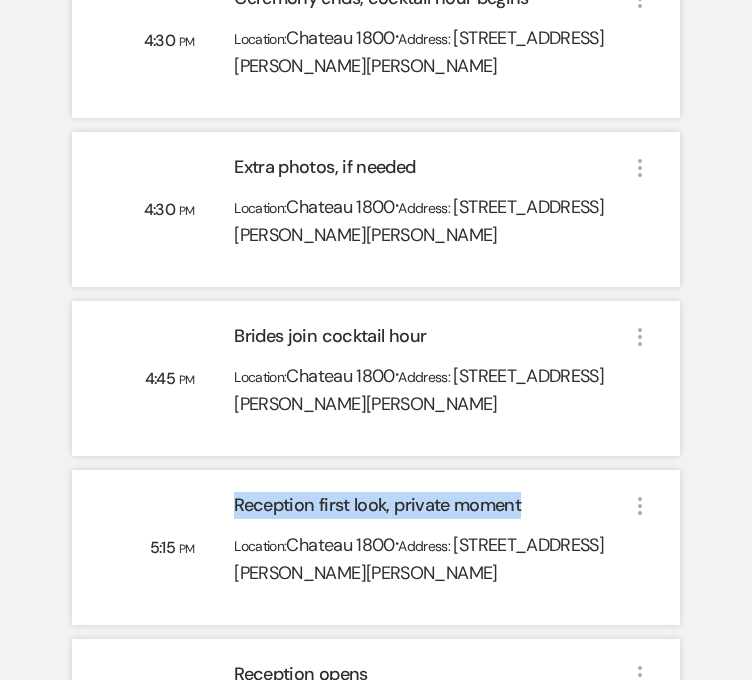 drag, startPoint x: 508, startPoint y: 464, endPoint x: 222, endPoint y: 464, distance: 286 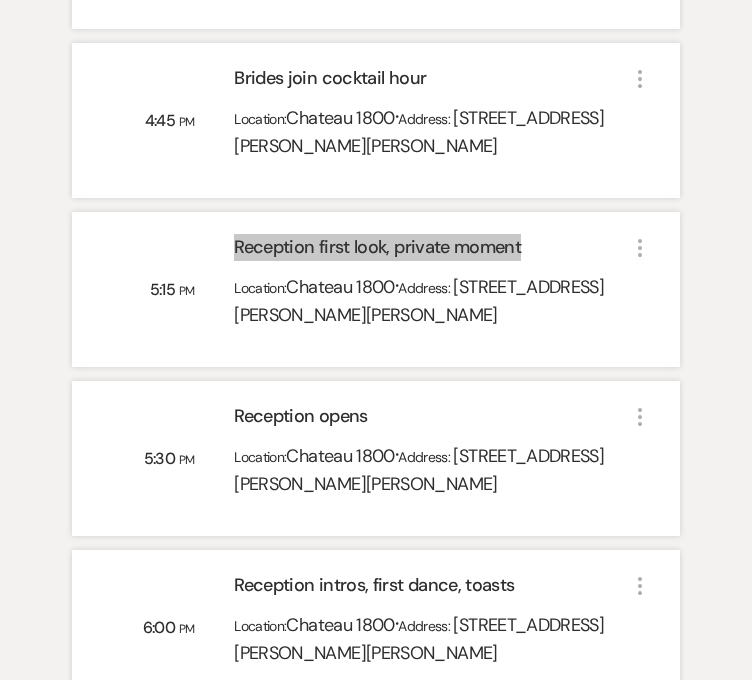 scroll, scrollTop: 2890, scrollLeft: 0, axis: vertical 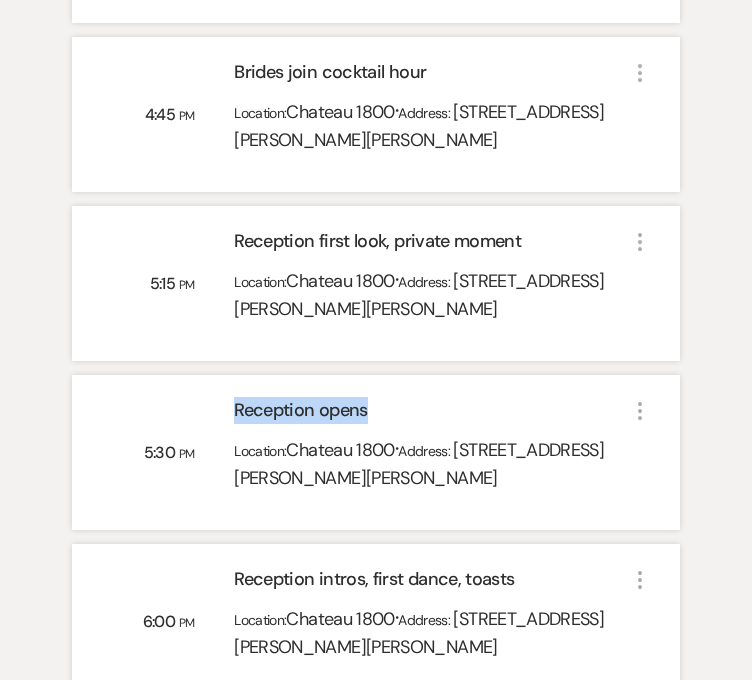 drag, startPoint x: 379, startPoint y: 367, endPoint x: 228, endPoint y: 367, distance: 151 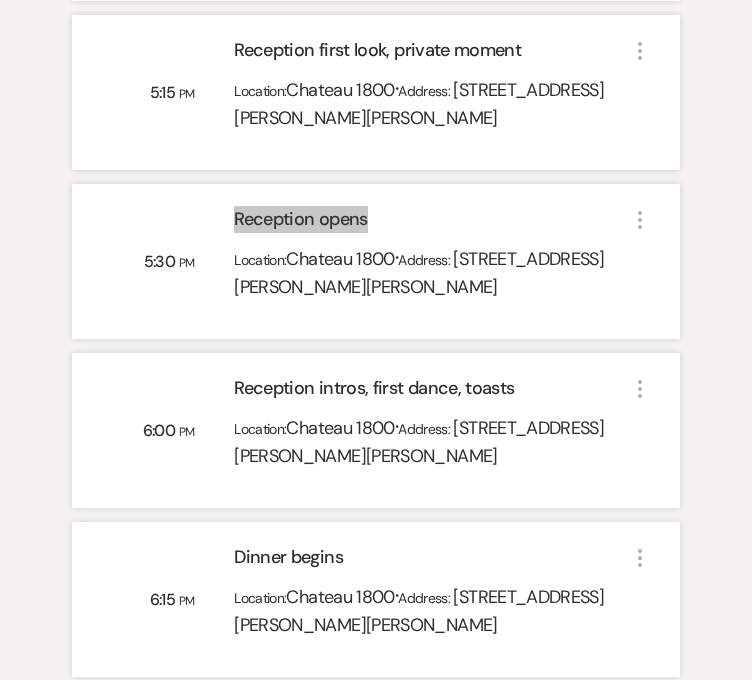 scroll, scrollTop: 3084, scrollLeft: 0, axis: vertical 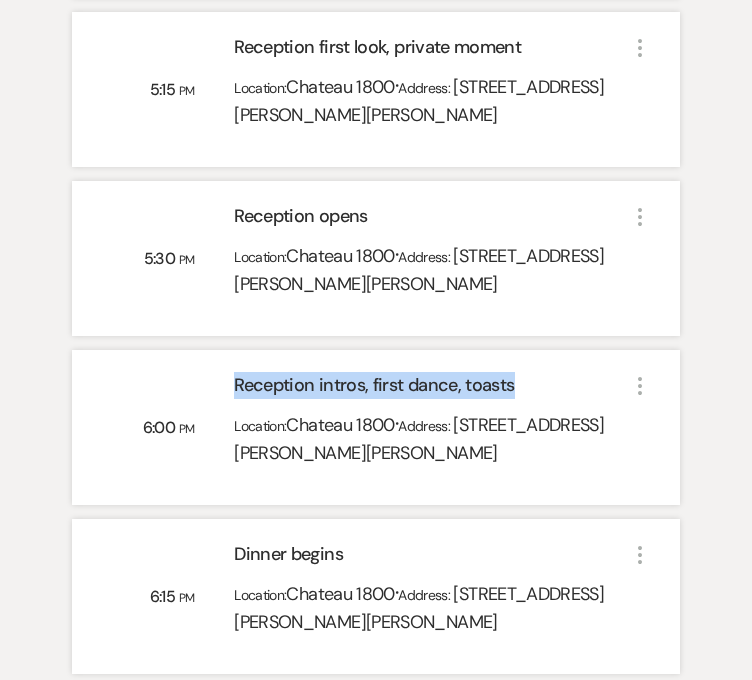 drag, startPoint x: 522, startPoint y: 348, endPoint x: 233, endPoint y: 354, distance: 289.0623 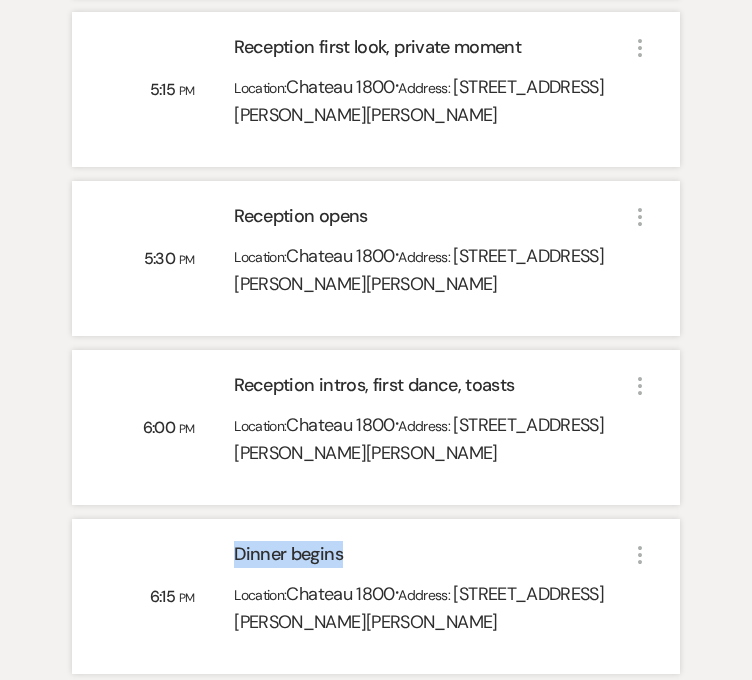 drag, startPoint x: 352, startPoint y: 510, endPoint x: 237, endPoint y: 511, distance: 115.00435 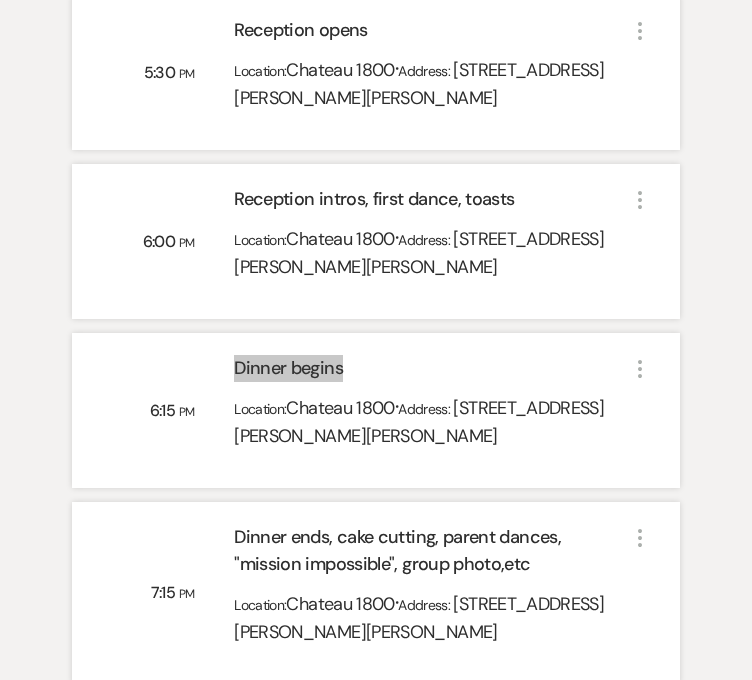 scroll, scrollTop: 3298, scrollLeft: 0, axis: vertical 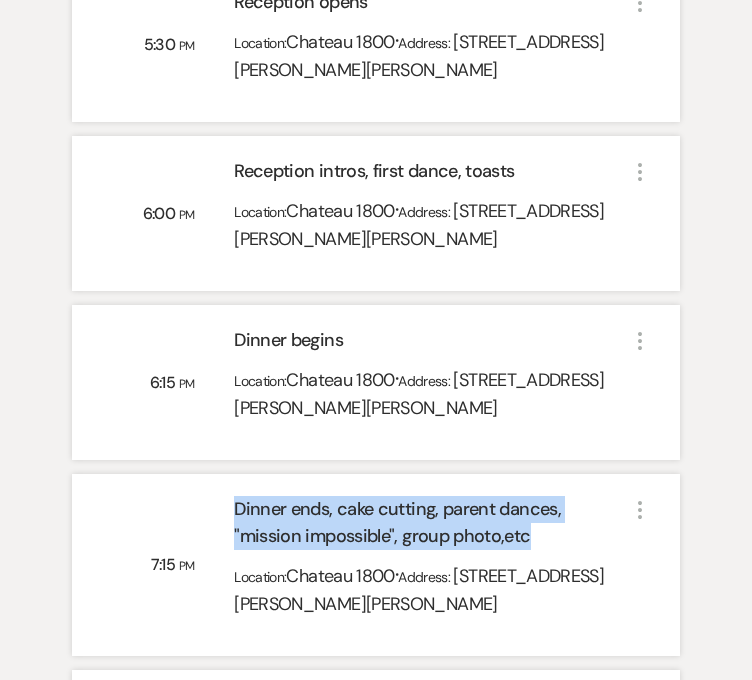 drag, startPoint x: 508, startPoint y: 490, endPoint x: 232, endPoint y: 461, distance: 277.51938 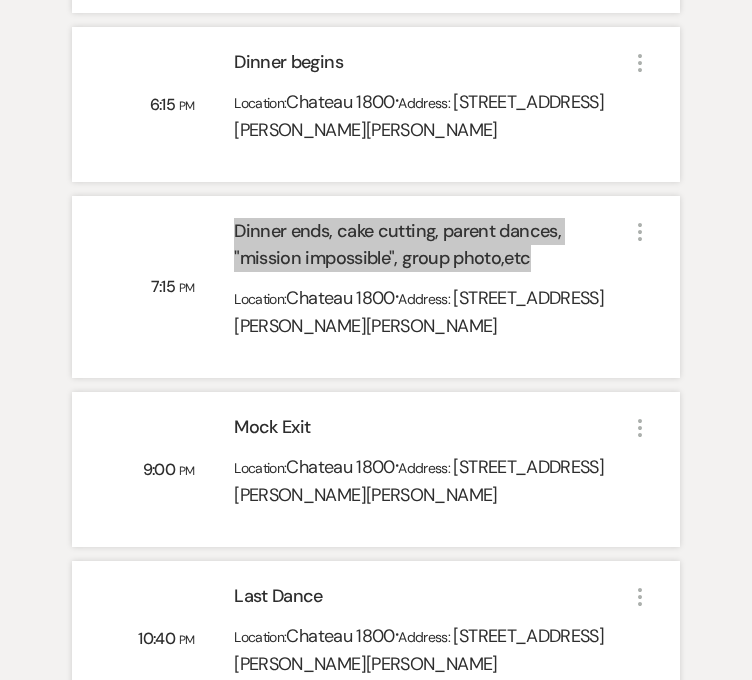 scroll, scrollTop: 3584, scrollLeft: 0, axis: vertical 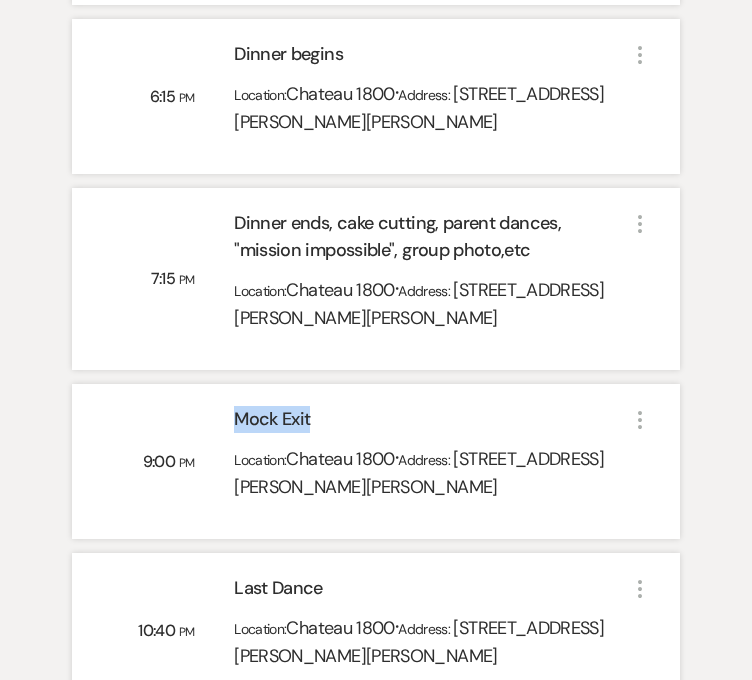drag, startPoint x: 307, startPoint y: 378, endPoint x: 233, endPoint y: 378, distance: 74 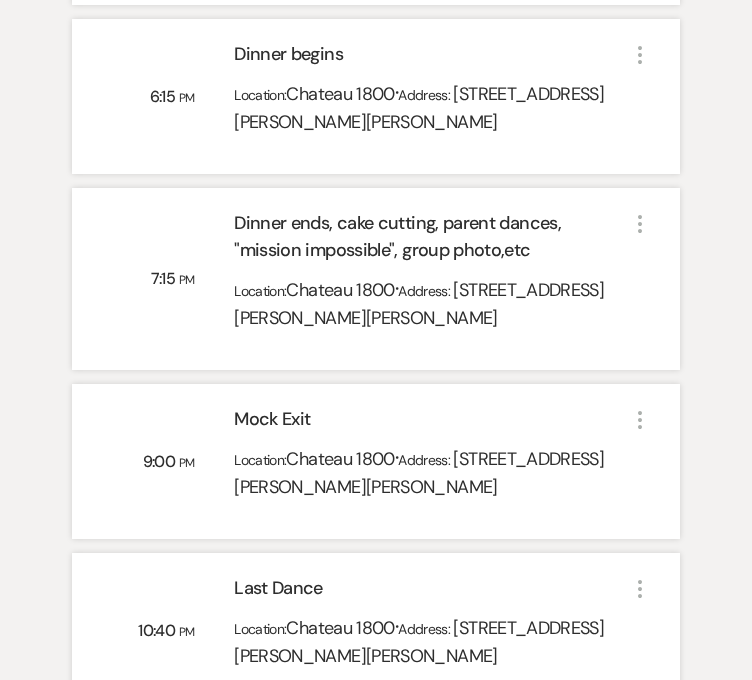click on "PM" at bounding box center [187, 463] 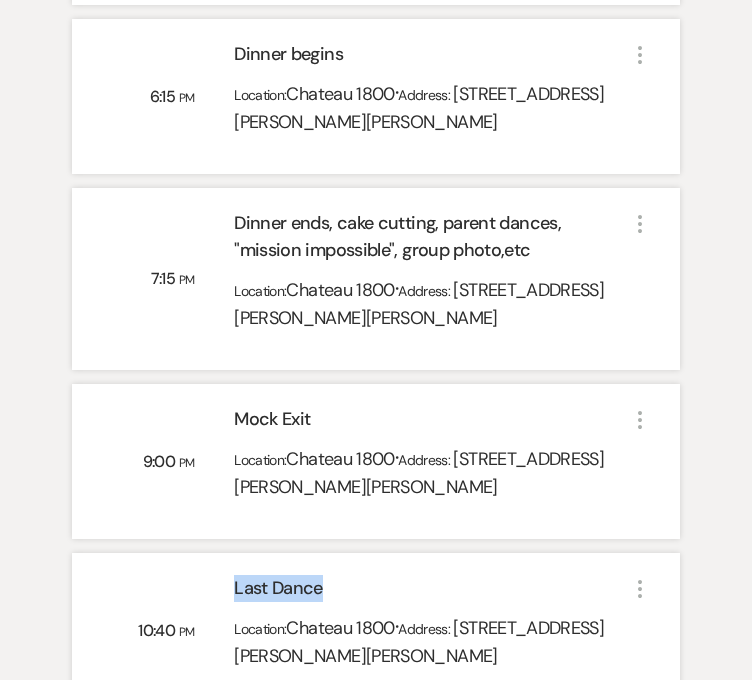 drag, startPoint x: 324, startPoint y: 549, endPoint x: 223, endPoint y: 552, distance: 101.04455 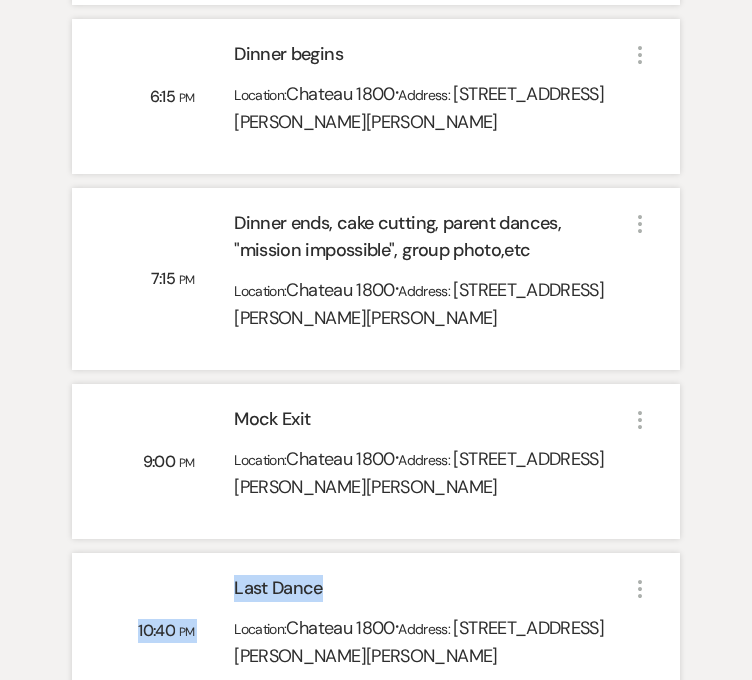 drag, startPoint x: 199, startPoint y: 587, endPoint x: 107, endPoint y: 587, distance: 92 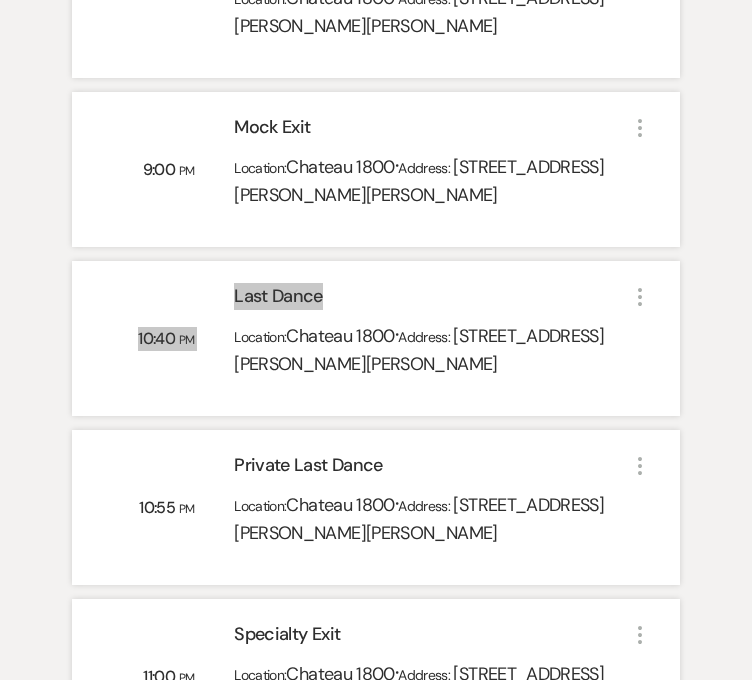 scroll, scrollTop: 3880, scrollLeft: 0, axis: vertical 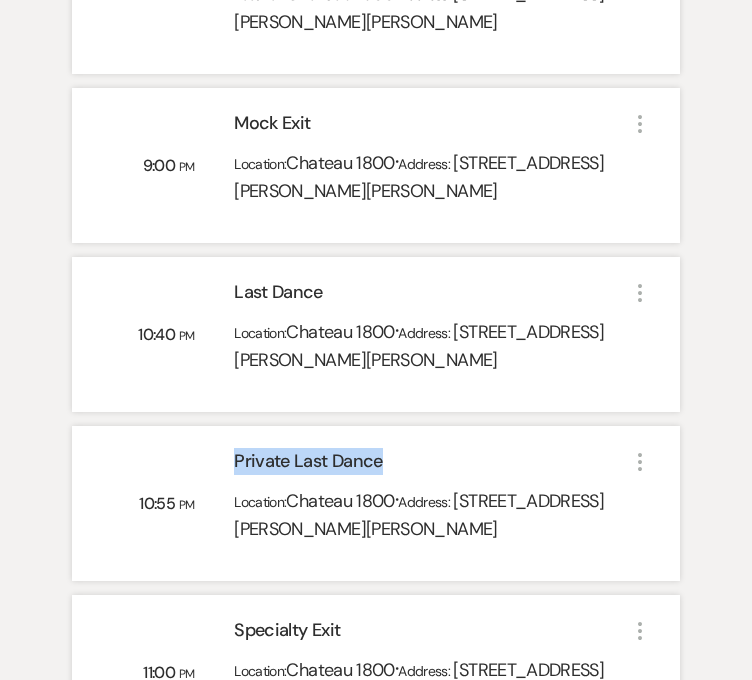 drag, startPoint x: 386, startPoint y: 419, endPoint x: 231, endPoint y: 418, distance: 155.00322 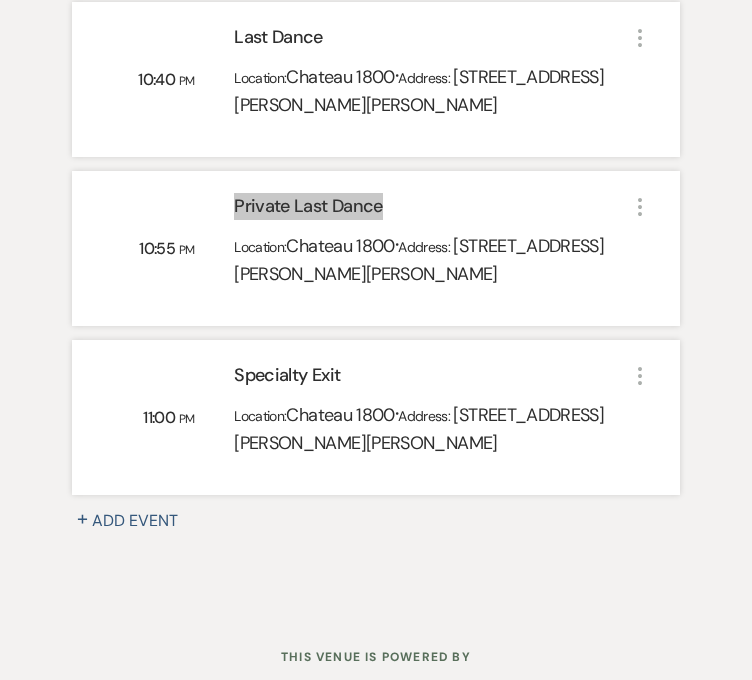 scroll, scrollTop: 4137, scrollLeft: 0, axis: vertical 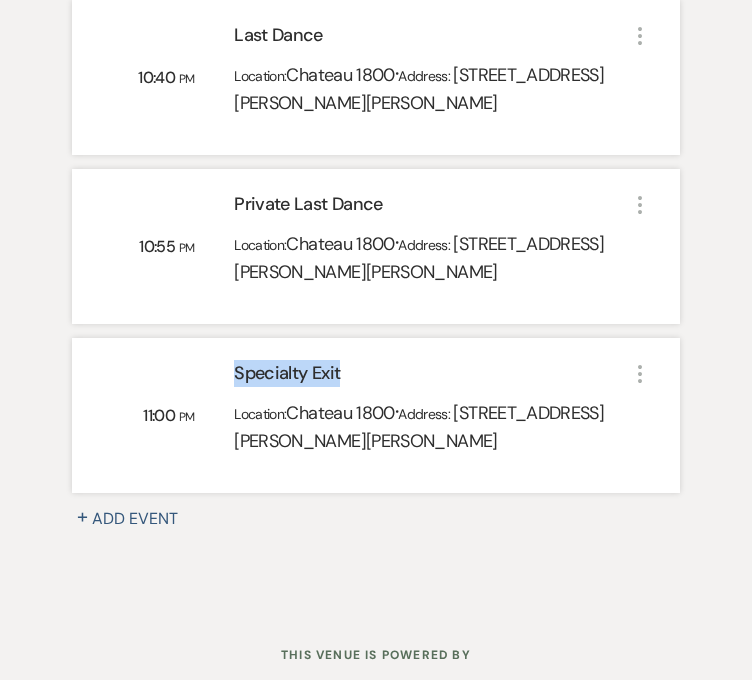 drag, startPoint x: 352, startPoint y: 333, endPoint x: 228, endPoint y: 334, distance: 124.004036 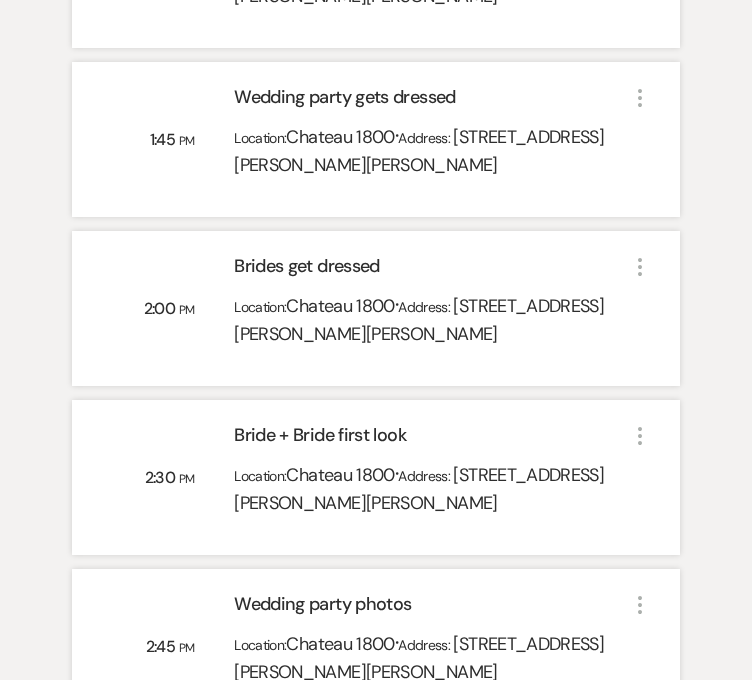 scroll, scrollTop: 0, scrollLeft: 0, axis: both 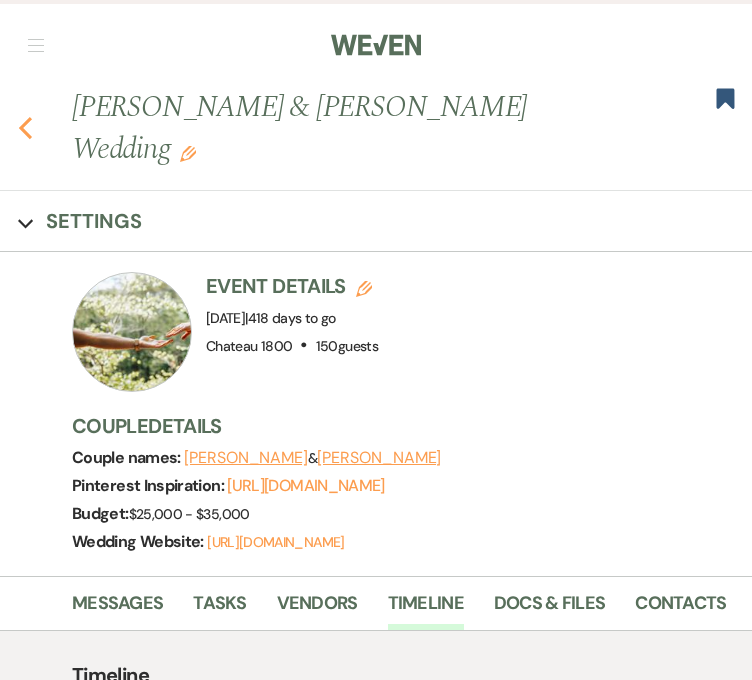 click 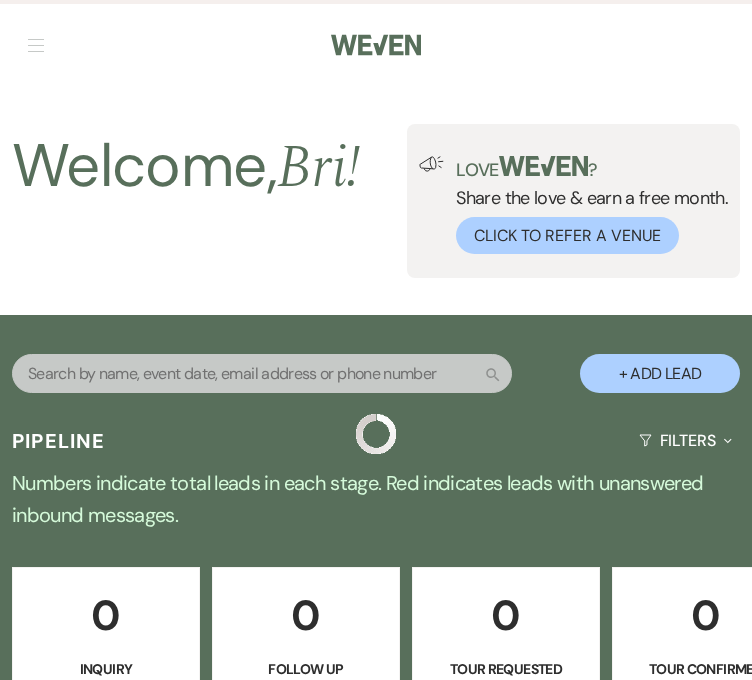 scroll, scrollTop: 4787, scrollLeft: 0, axis: vertical 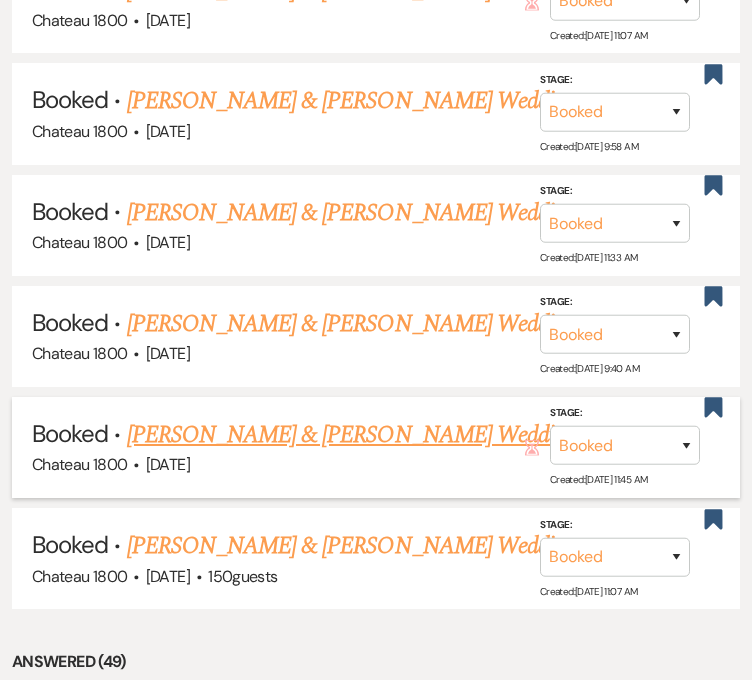 click on "[PERSON_NAME] & [PERSON_NAME] Wedding" at bounding box center [351, 435] 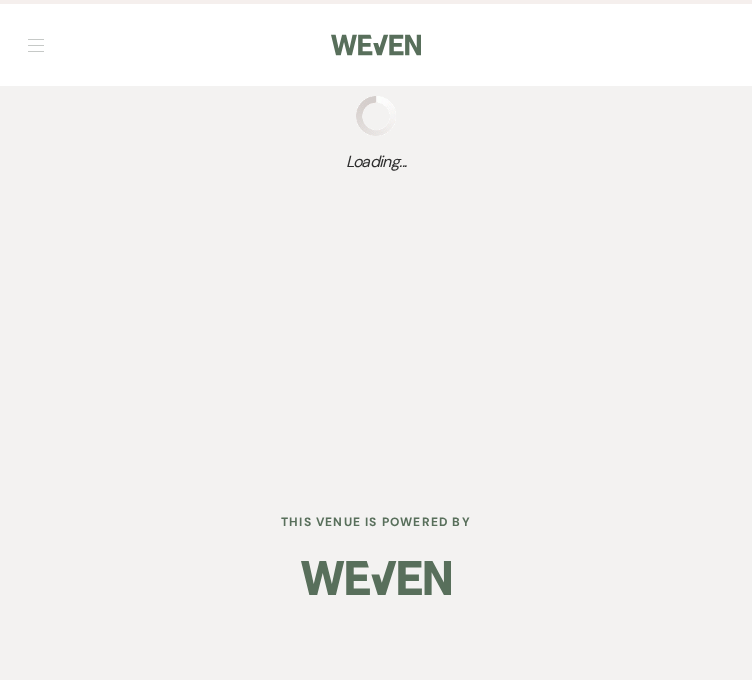 scroll, scrollTop: 0, scrollLeft: 0, axis: both 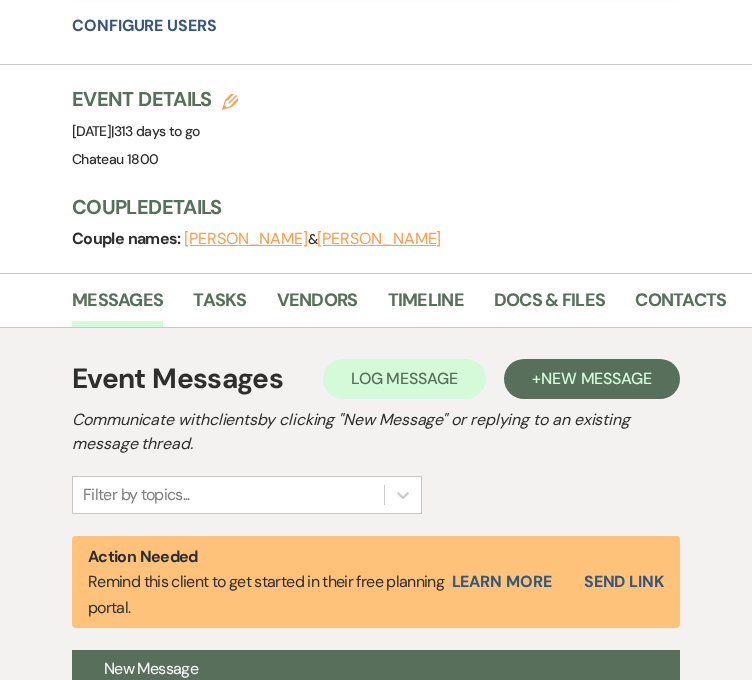 click on "Event Details Edit" at bounding box center (155, 99) 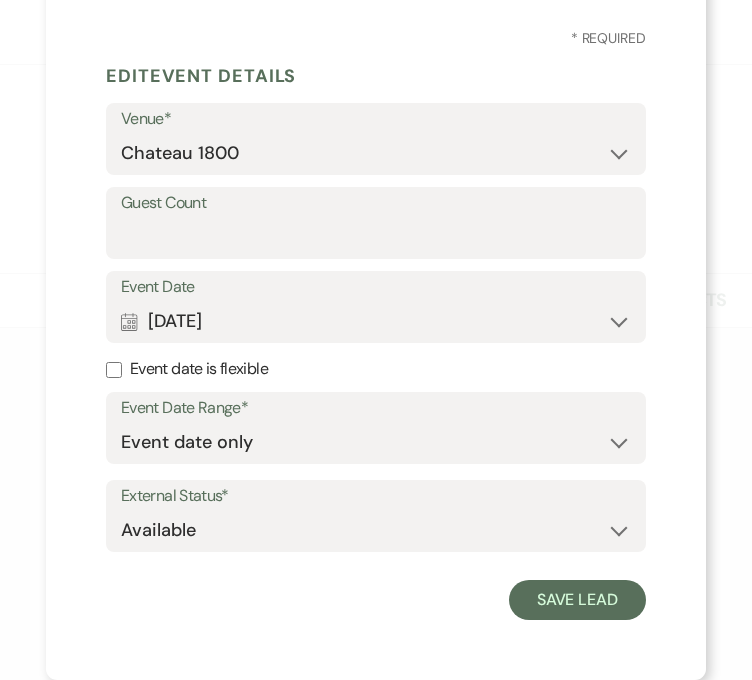 scroll, scrollTop: 0, scrollLeft: 0, axis: both 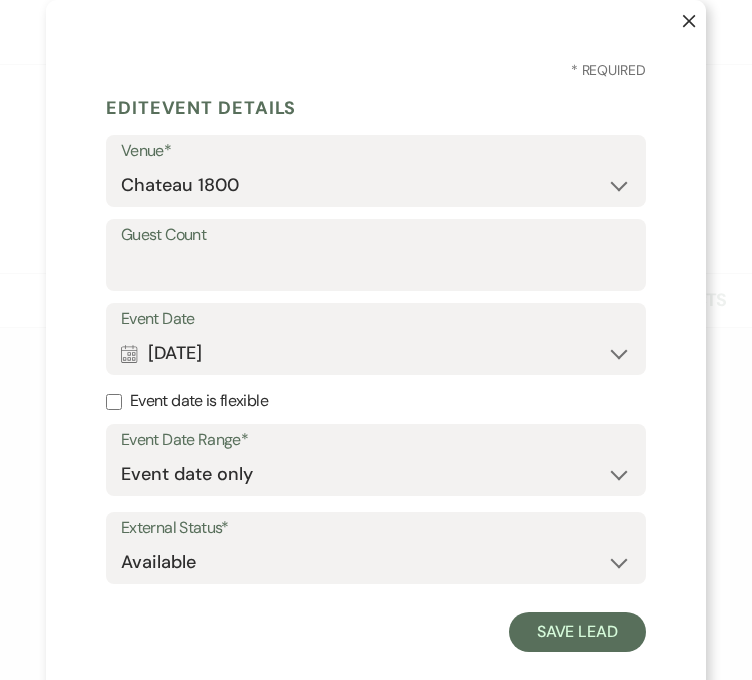 click on "X" 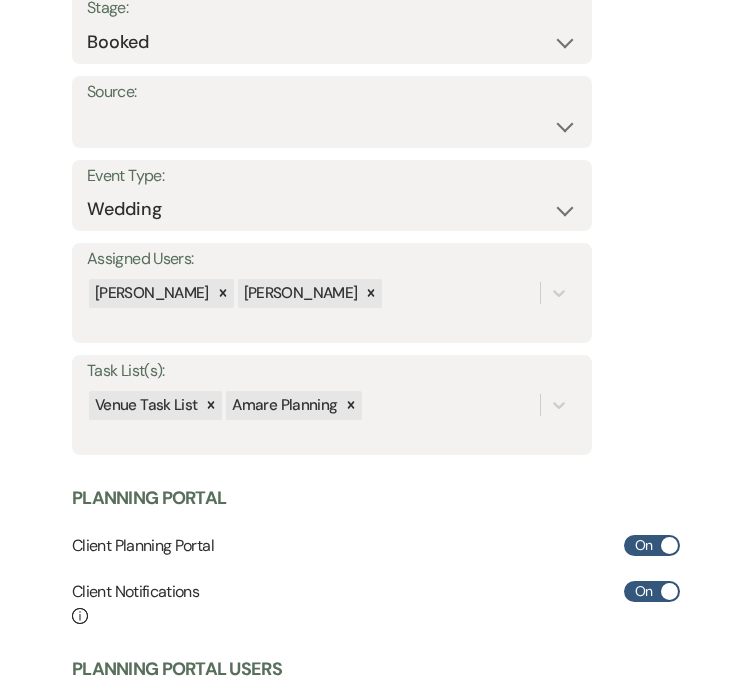 scroll, scrollTop: 0, scrollLeft: 0, axis: both 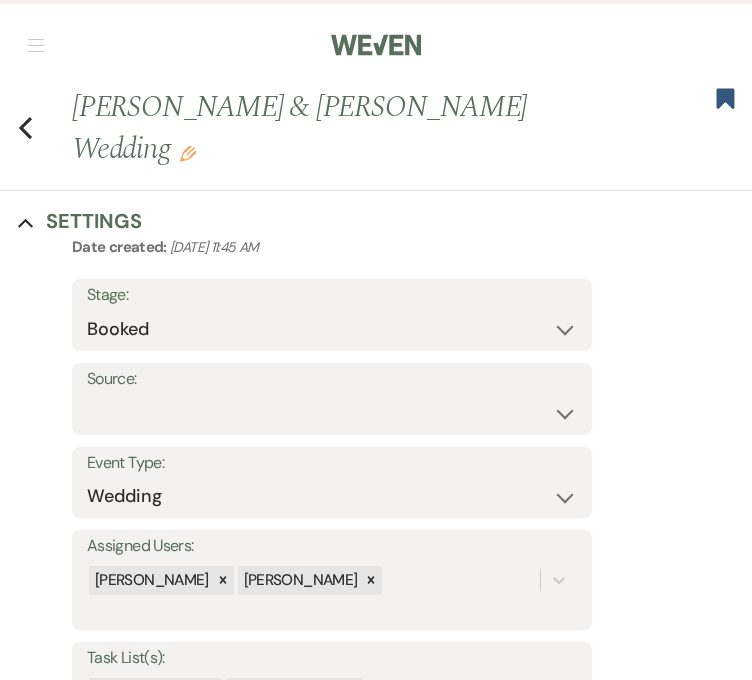 click on "Edit" 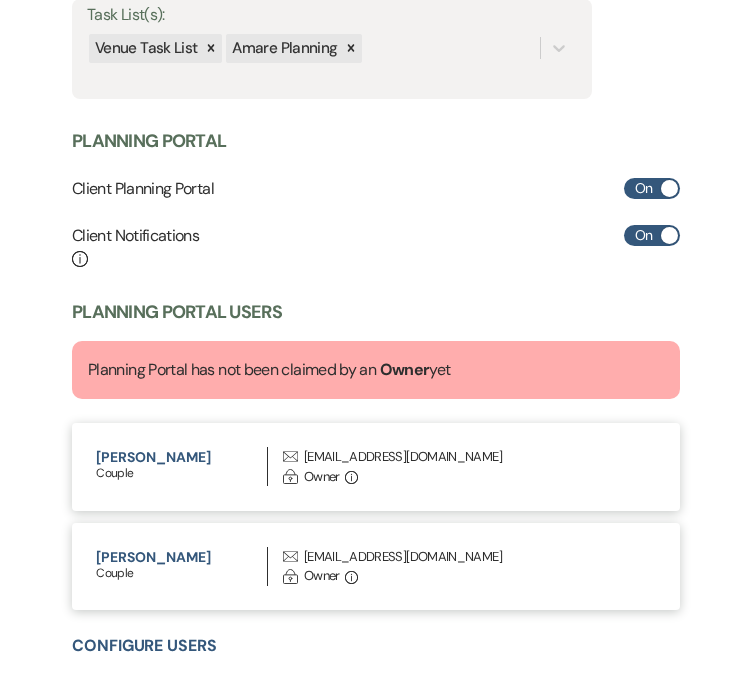 scroll, scrollTop: 0, scrollLeft: 0, axis: both 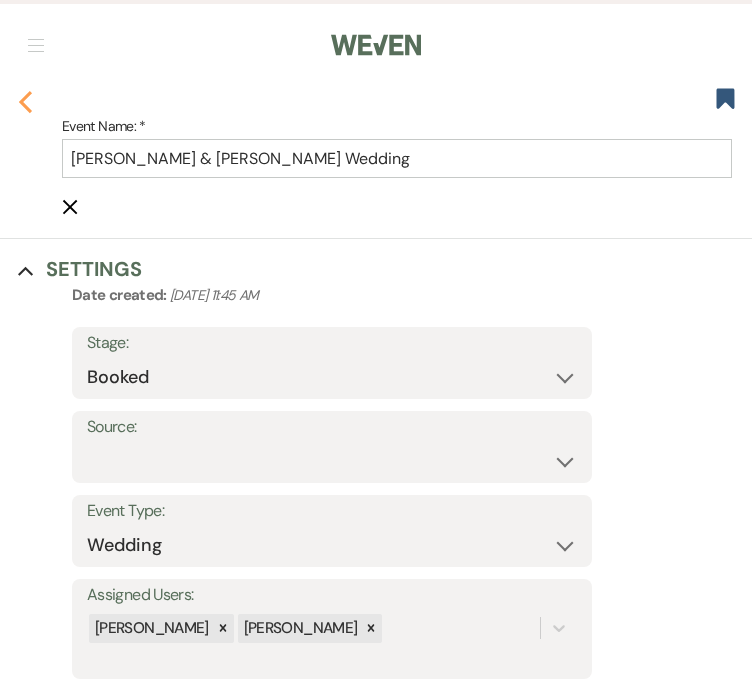 click on "Previous" 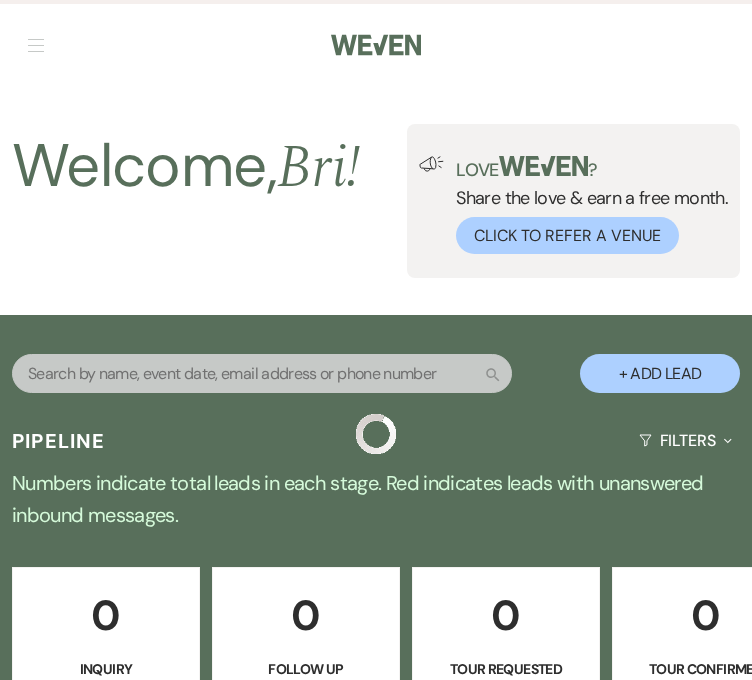 scroll, scrollTop: 4787, scrollLeft: 0, axis: vertical 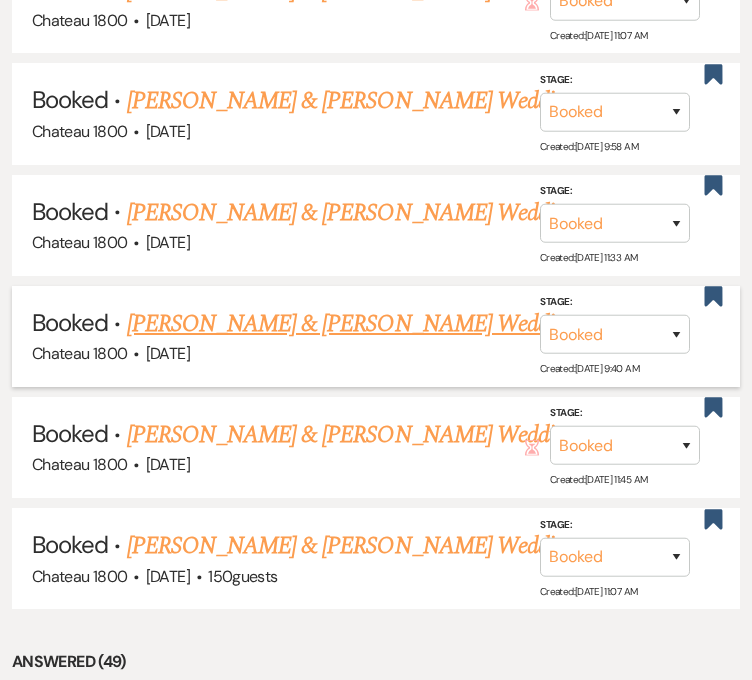 click on "[PERSON_NAME] & [PERSON_NAME] Wedding" at bounding box center [351, 324] 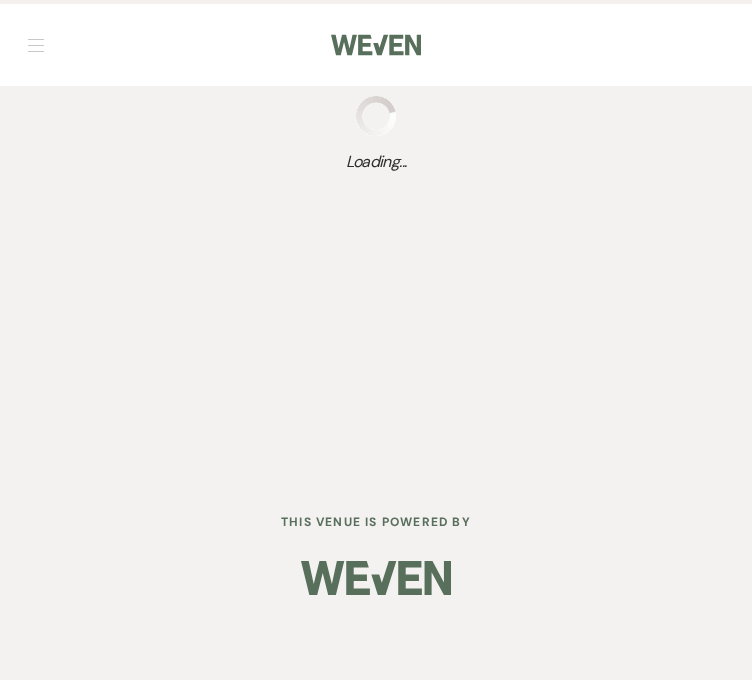 scroll, scrollTop: 0, scrollLeft: 0, axis: both 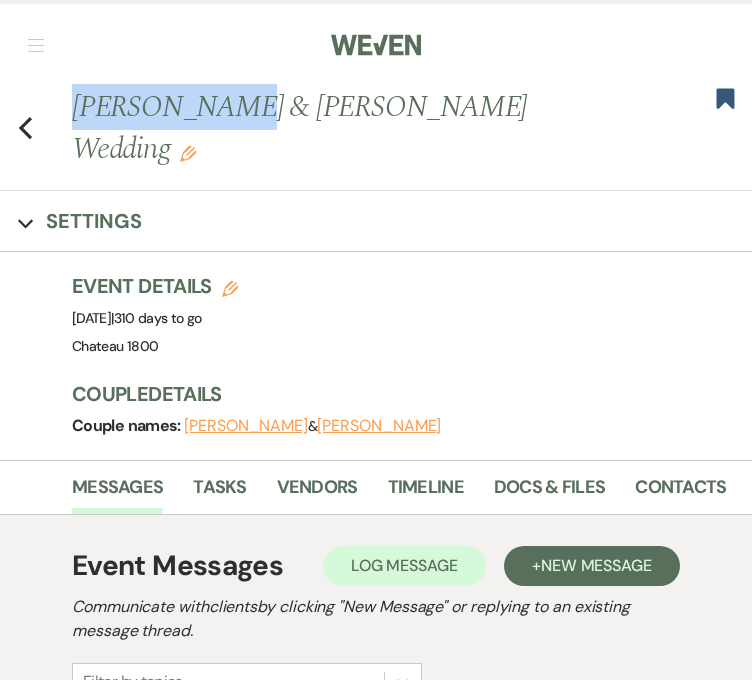 drag, startPoint x: 217, startPoint y: 114, endPoint x: 60, endPoint y: 114, distance: 157 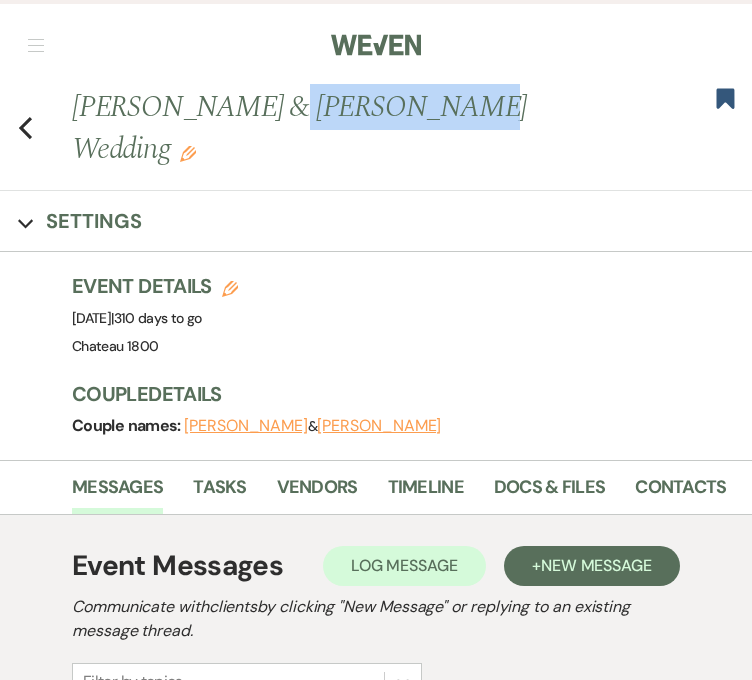 drag, startPoint x: 405, startPoint y: 98, endPoint x: 261, endPoint y: 93, distance: 144.08678 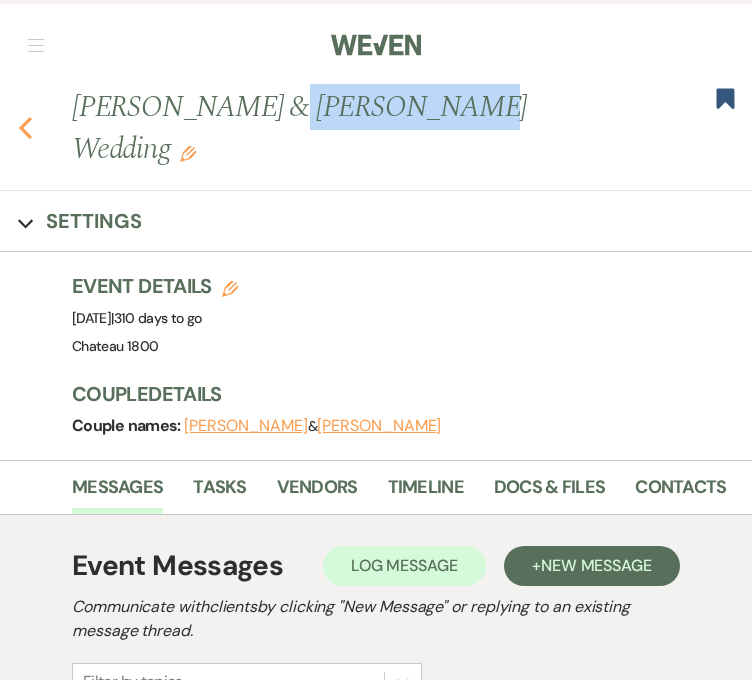 click on "Previous" 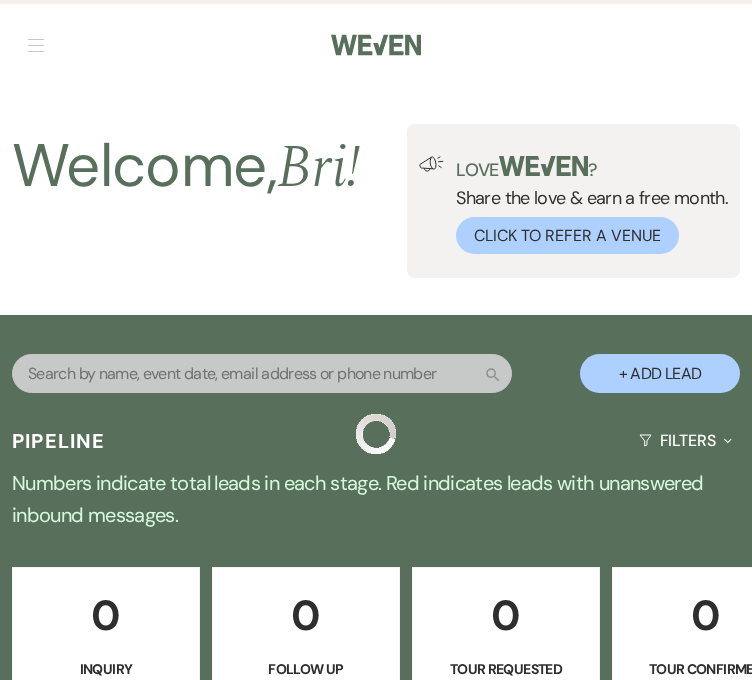 scroll, scrollTop: 4787, scrollLeft: 0, axis: vertical 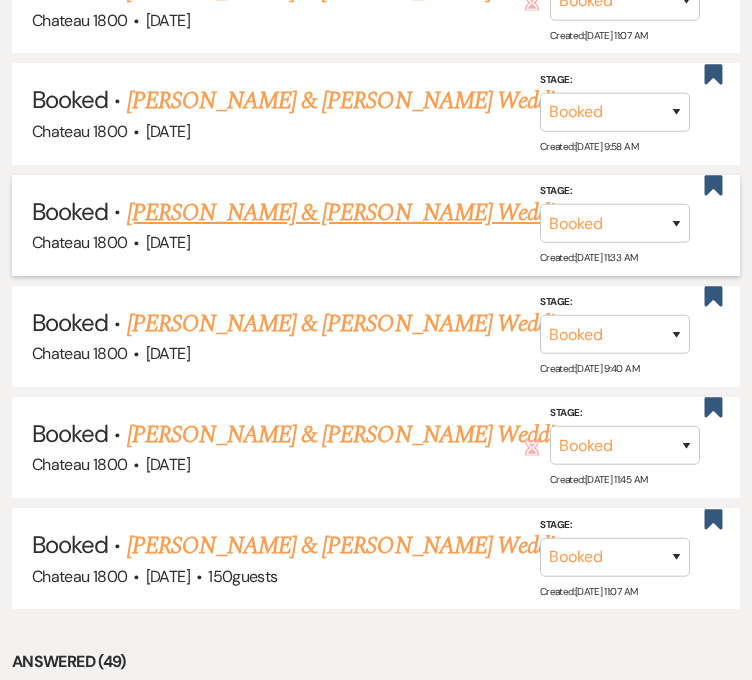 click on "[PERSON_NAME] & [PERSON_NAME] Wedding" at bounding box center [351, 213] 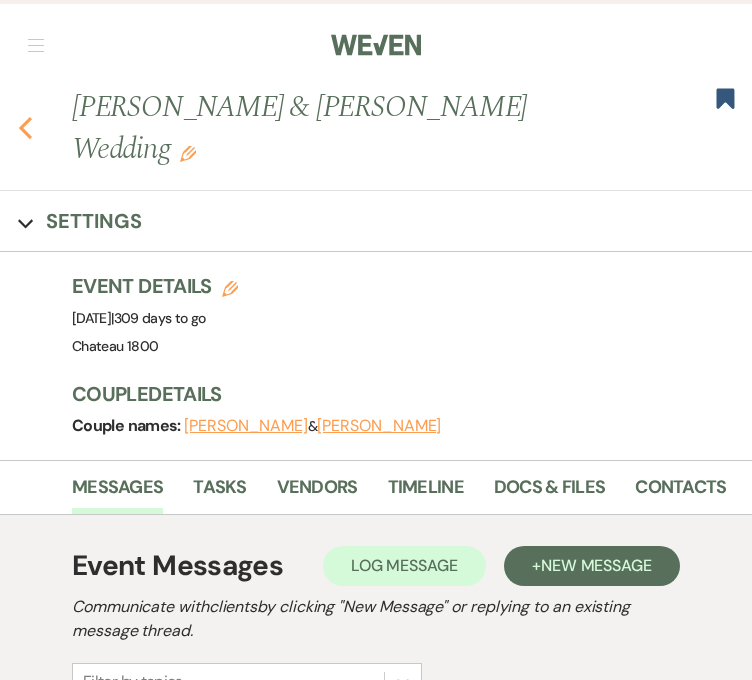 click on "Previous" 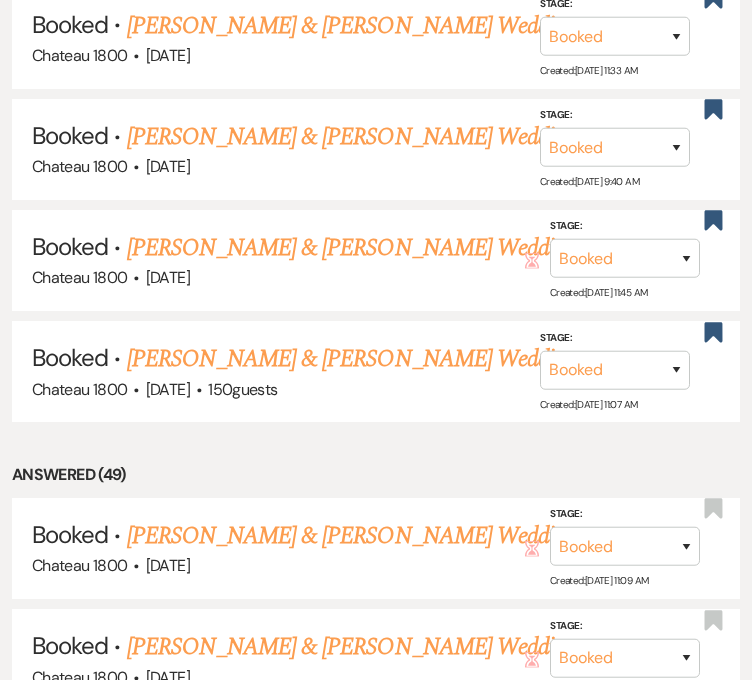 scroll, scrollTop: 4982, scrollLeft: 0, axis: vertical 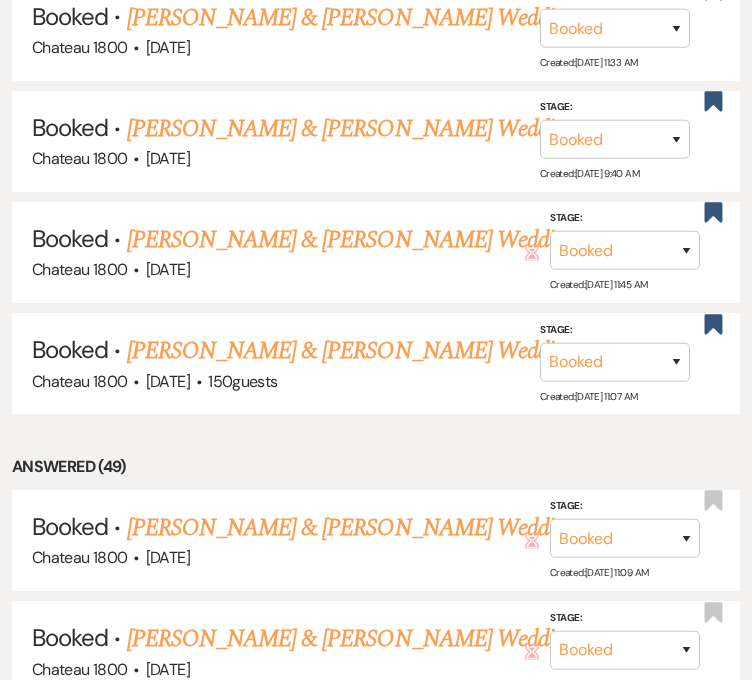 click on "Answered (49)" at bounding box center (376, 467) 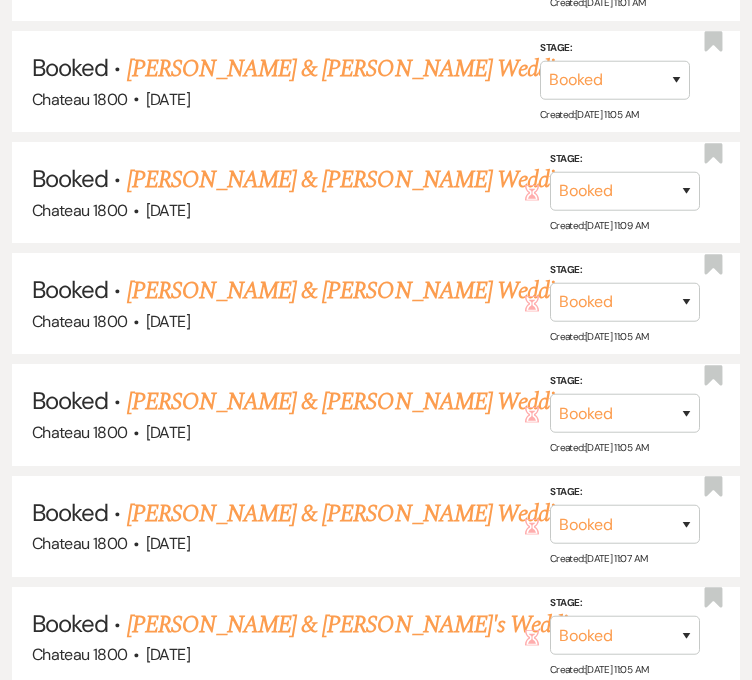 scroll, scrollTop: 9612, scrollLeft: 0, axis: vertical 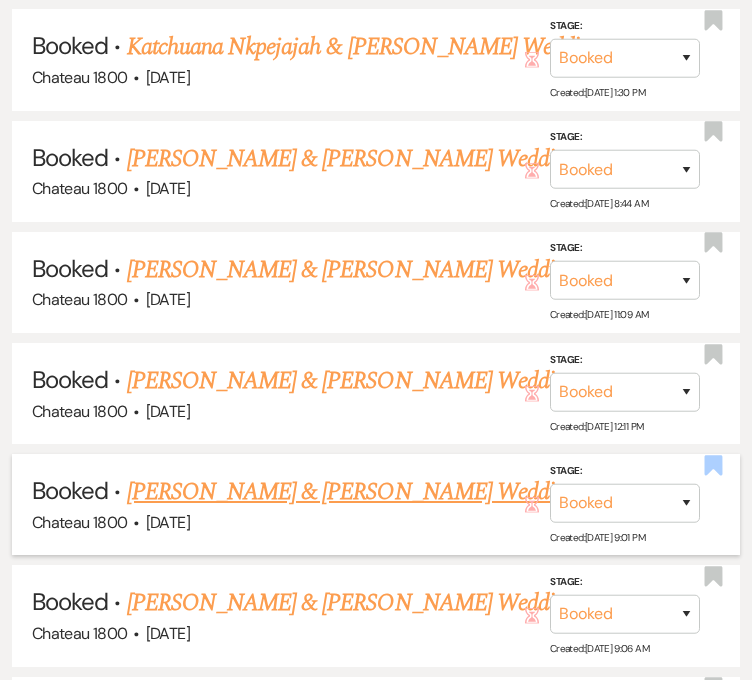 click 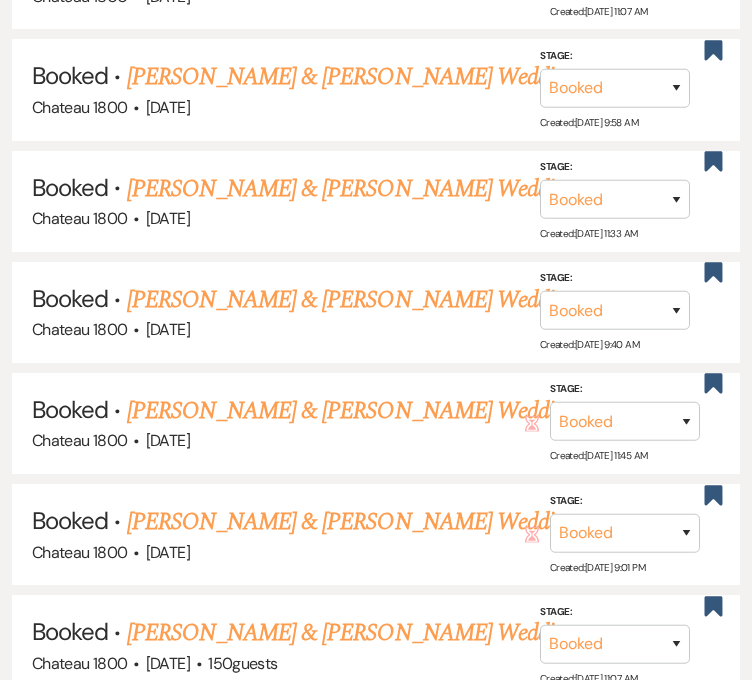 scroll, scrollTop: 4809, scrollLeft: 0, axis: vertical 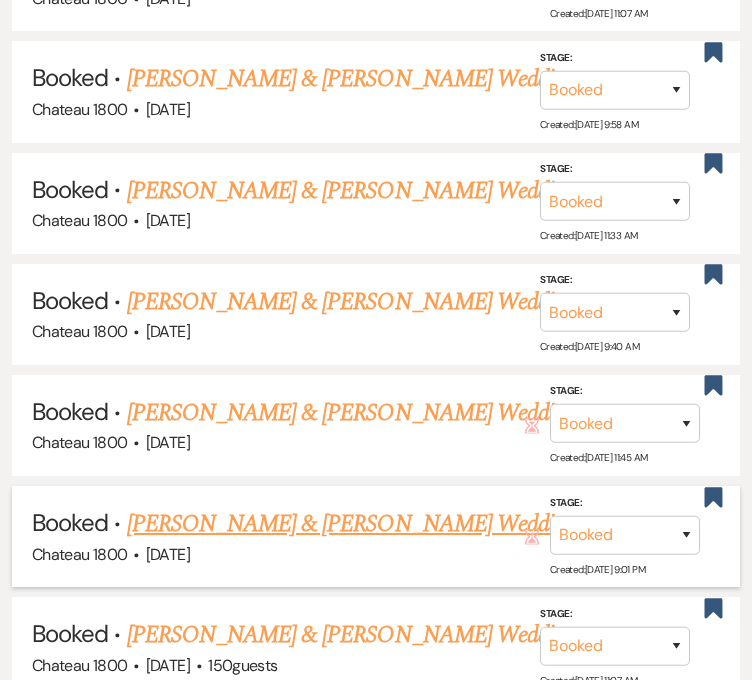 click on "[PERSON_NAME] & [PERSON_NAME] Wedding" at bounding box center [351, 524] 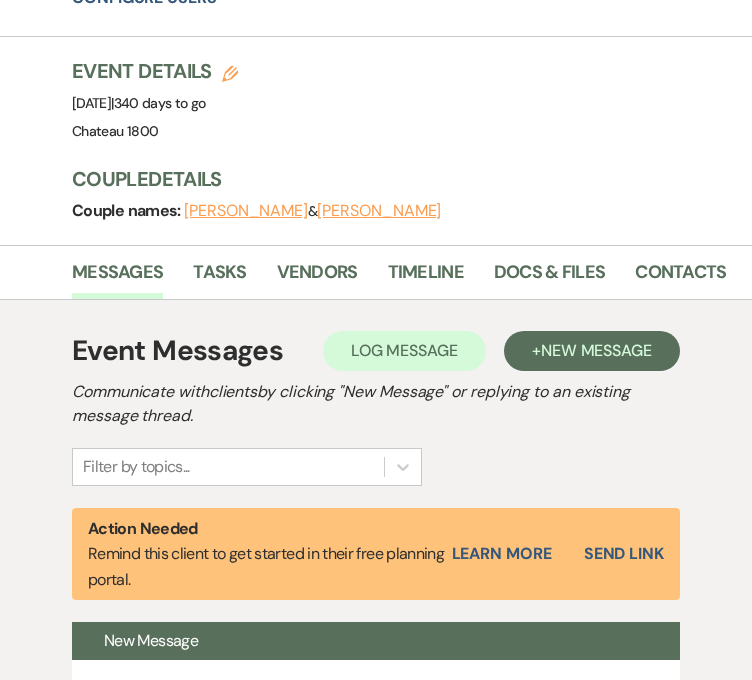 scroll, scrollTop: 1340, scrollLeft: 0, axis: vertical 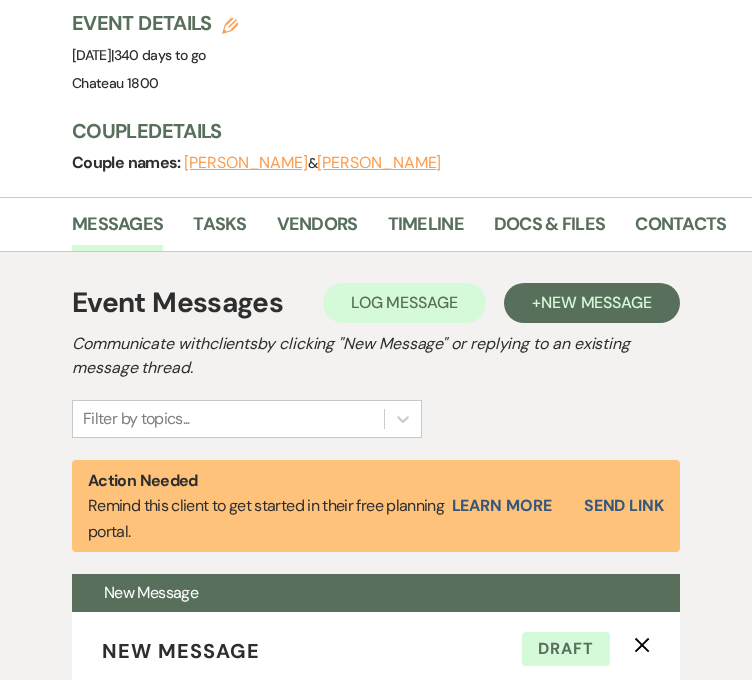 click on "Timeline" at bounding box center (441, 228) 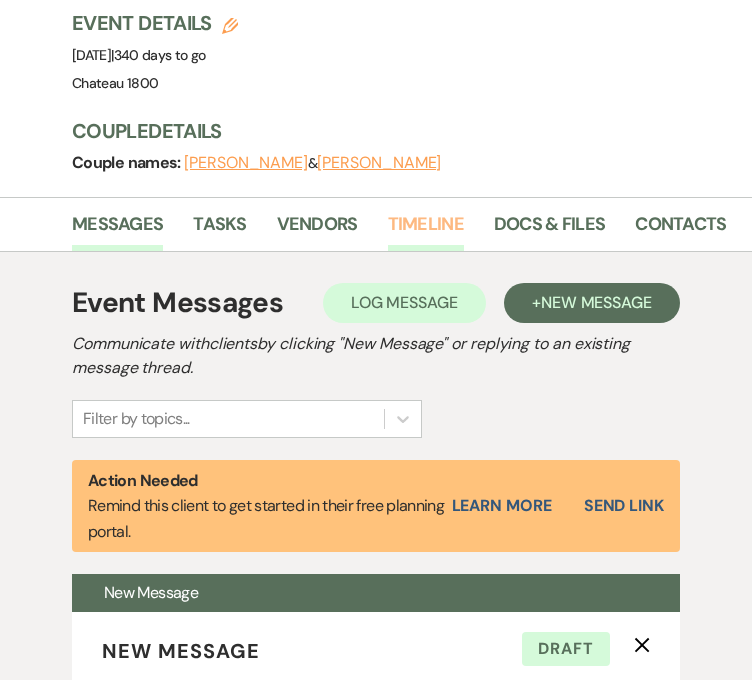 click on "Timeline" at bounding box center [426, 230] 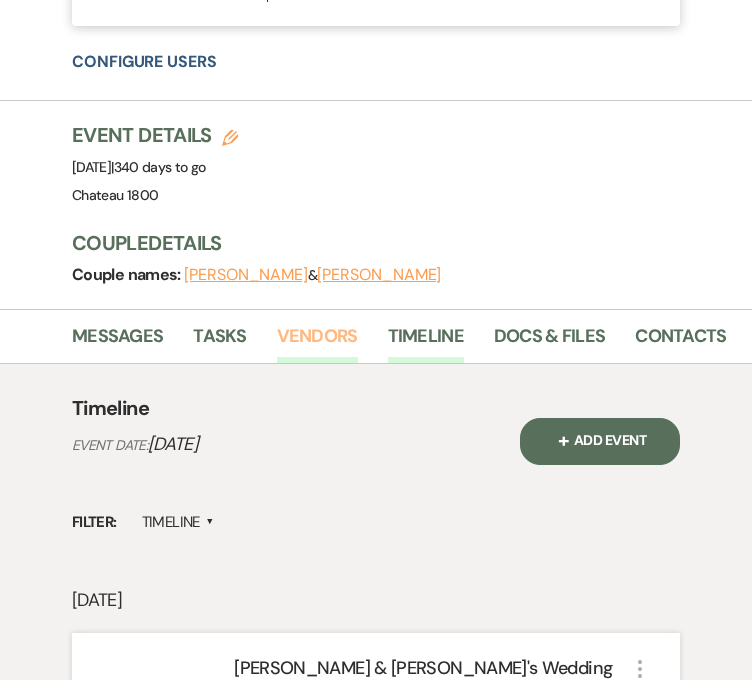 click on "Vendors" at bounding box center (317, 342) 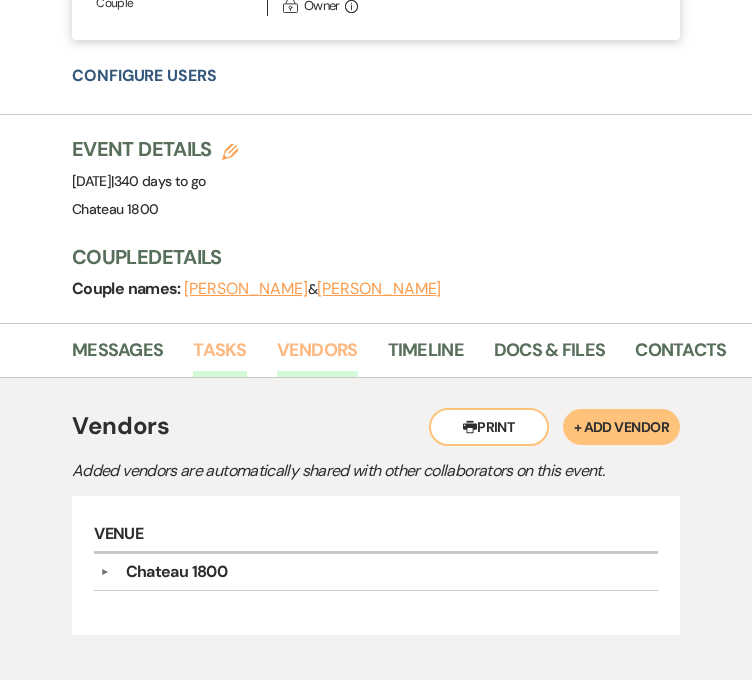 scroll, scrollTop: 1228, scrollLeft: 0, axis: vertical 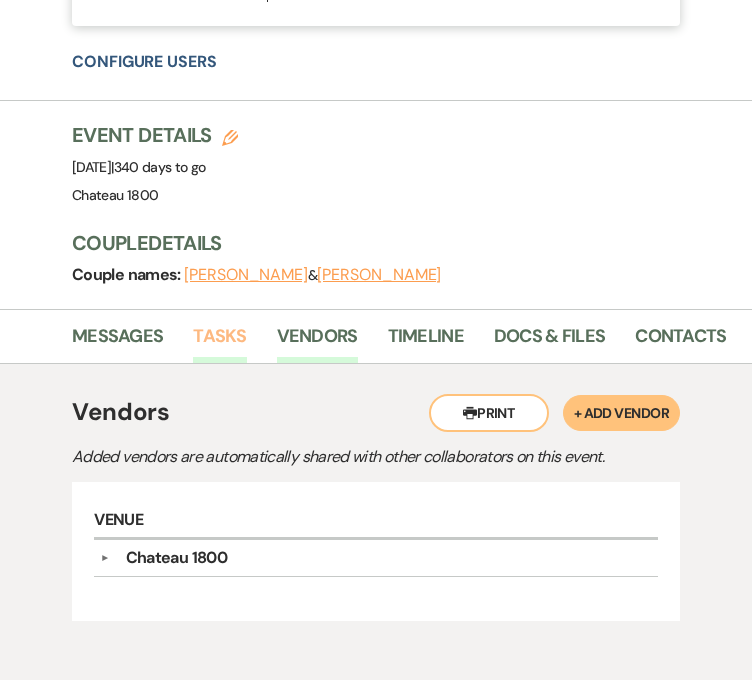 click on "Tasks" at bounding box center (219, 342) 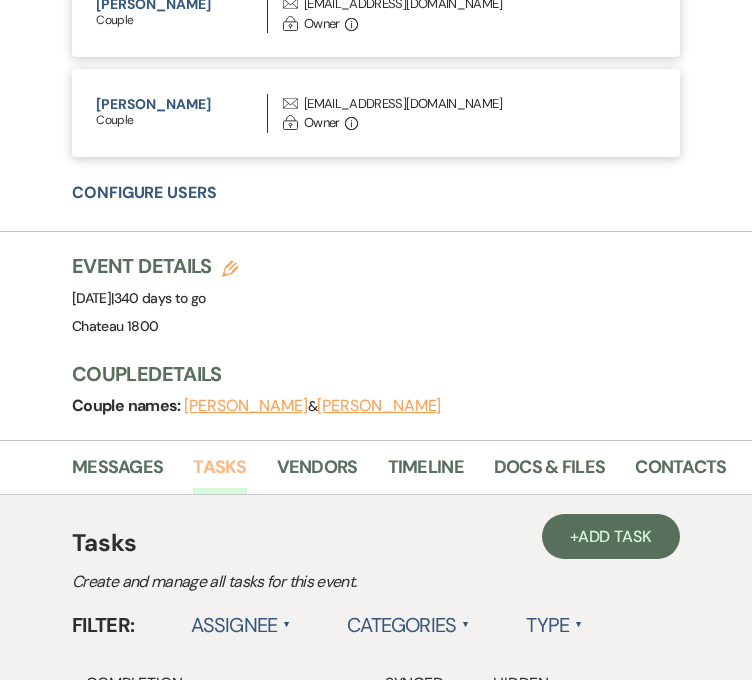 scroll, scrollTop: 1228, scrollLeft: 0, axis: vertical 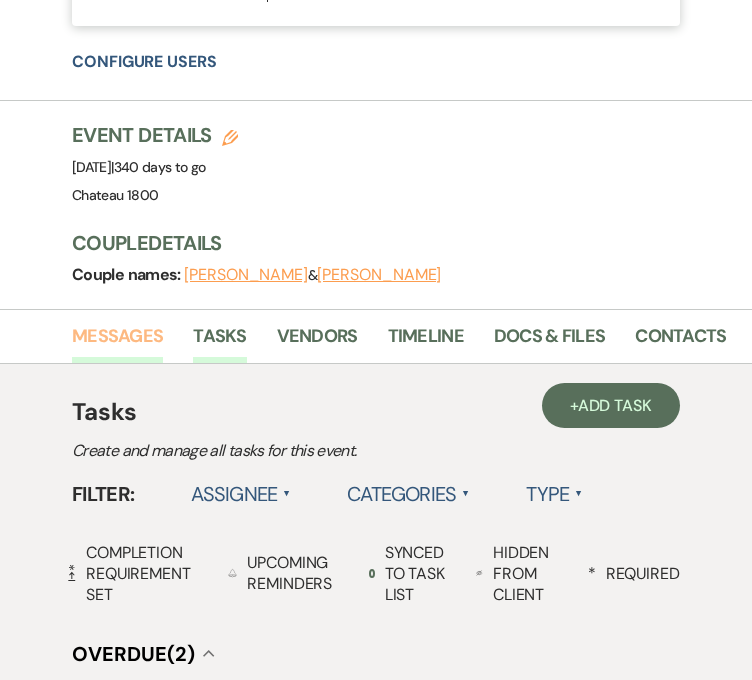 click on "Messages" at bounding box center [117, 342] 